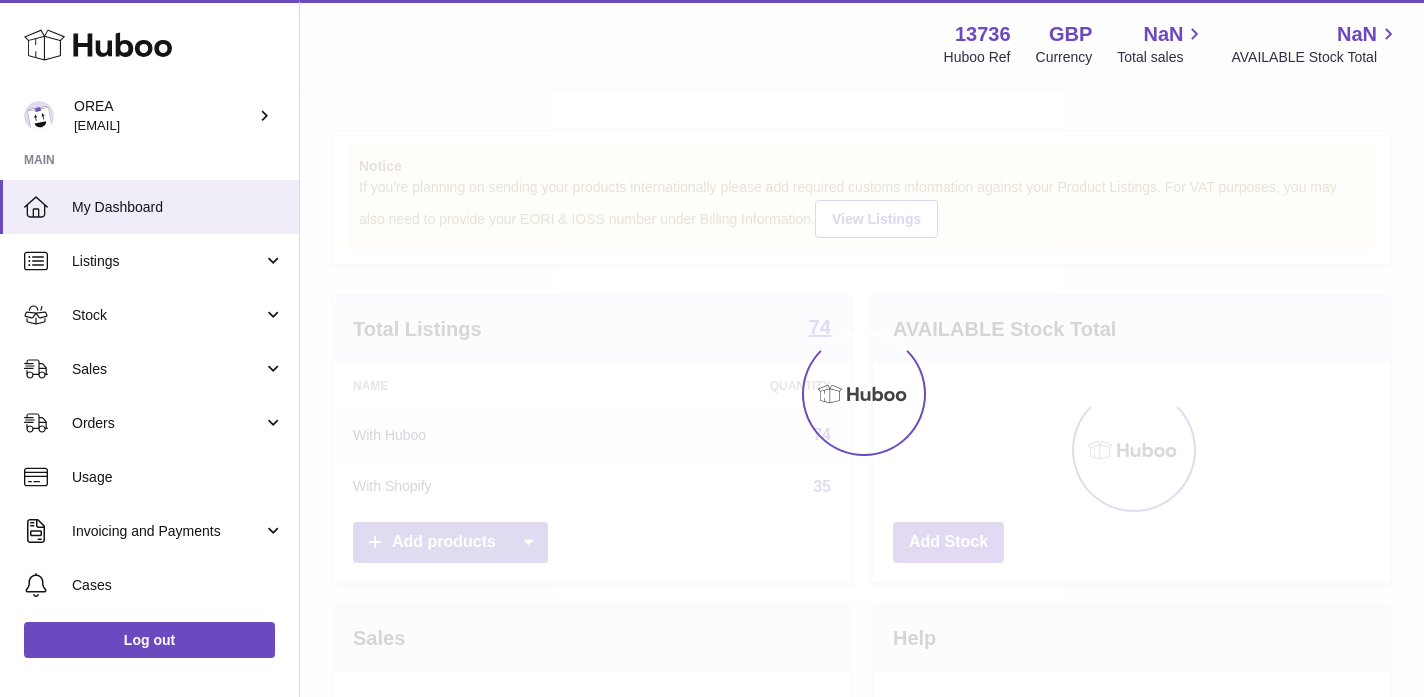 scroll, scrollTop: 0, scrollLeft: 0, axis: both 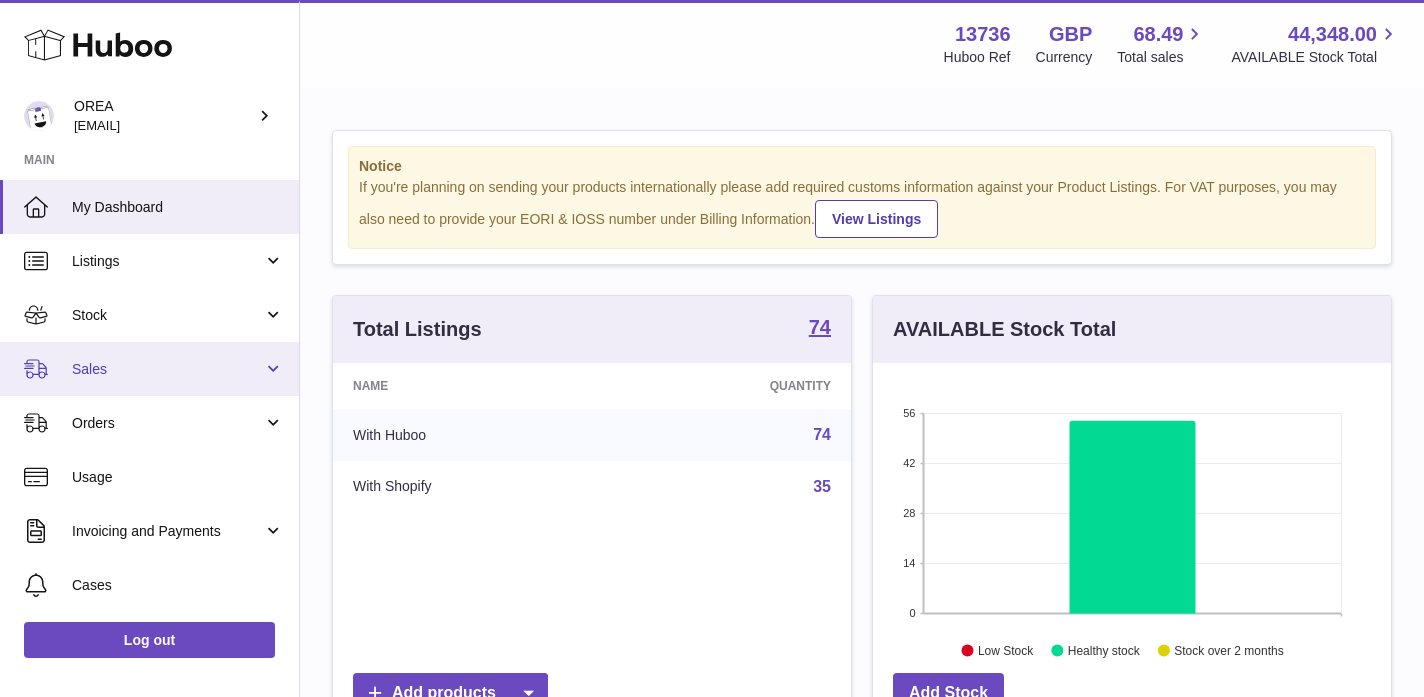 click on "Sales" at bounding box center (149, 369) 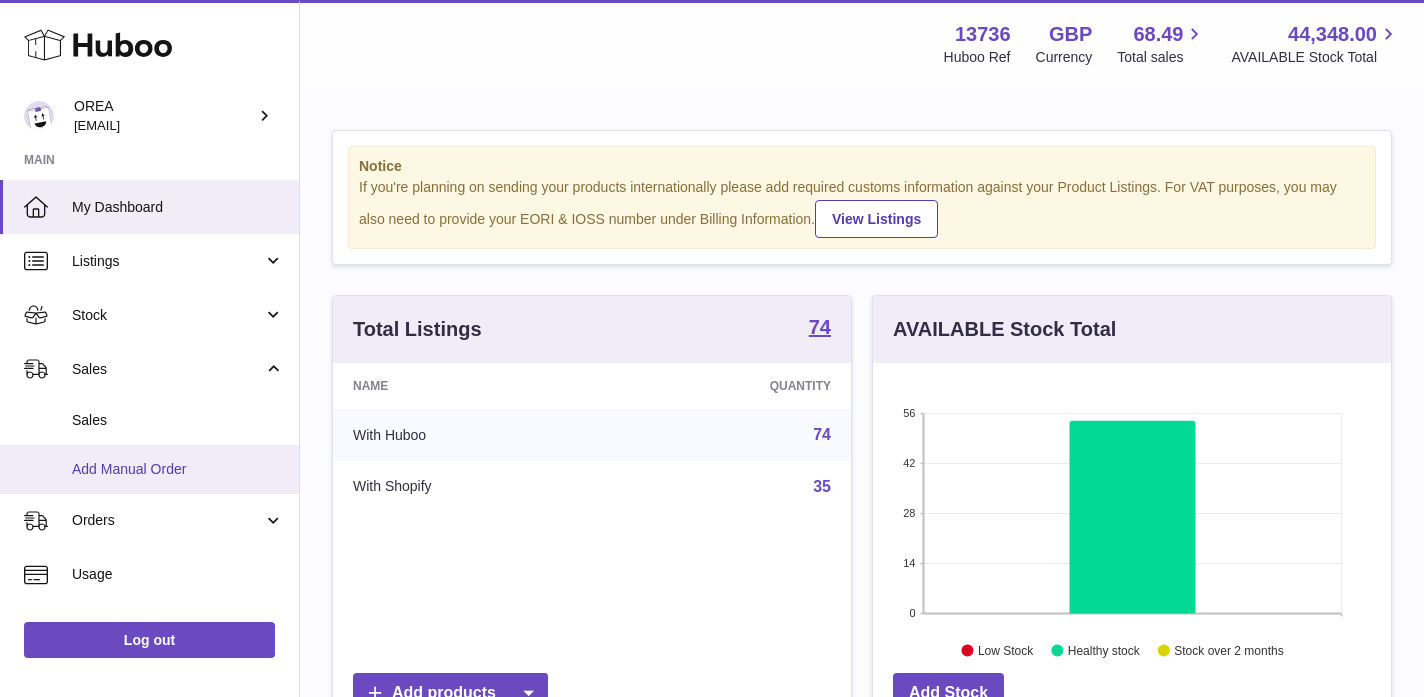 click on "Add Manual Order" at bounding box center [178, 469] 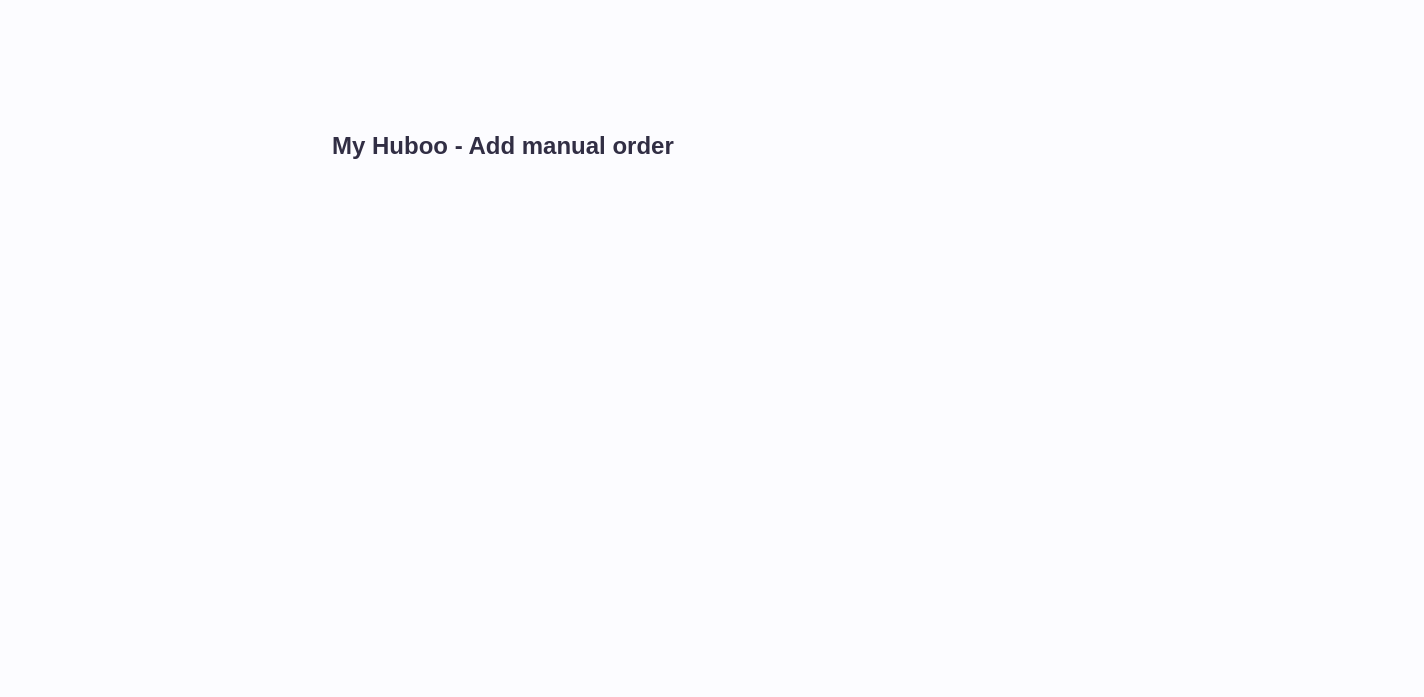 scroll, scrollTop: 0, scrollLeft: 0, axis: both 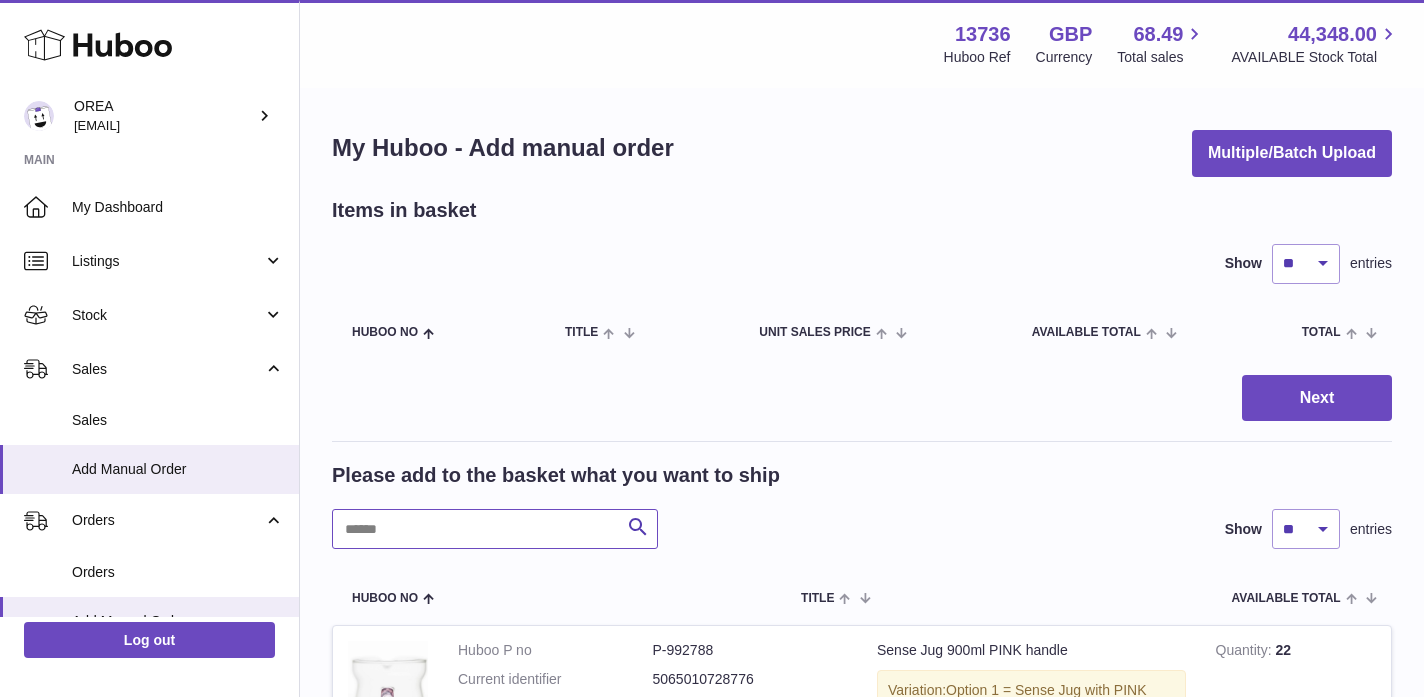 click at bounding box center (495, 529) 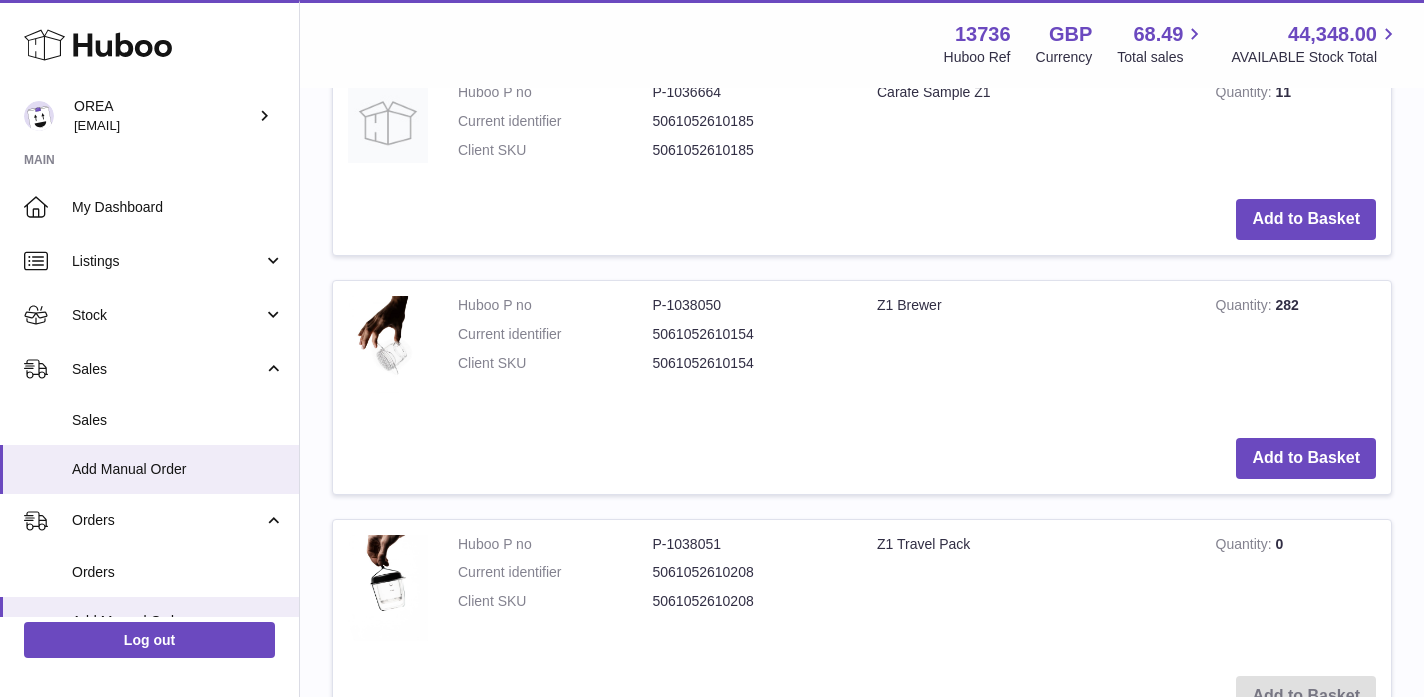scroll, scrollTop: 769, scrollLeft: 0, axis: vertical 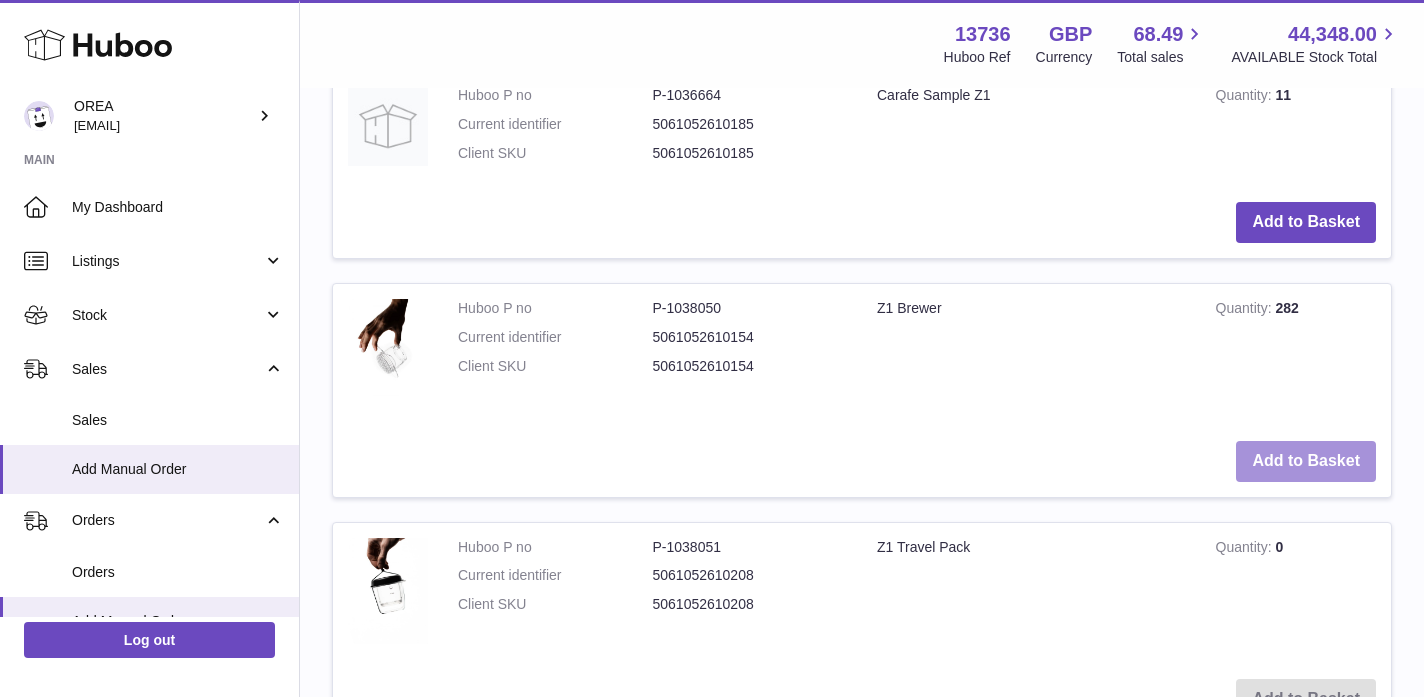 type on "**" 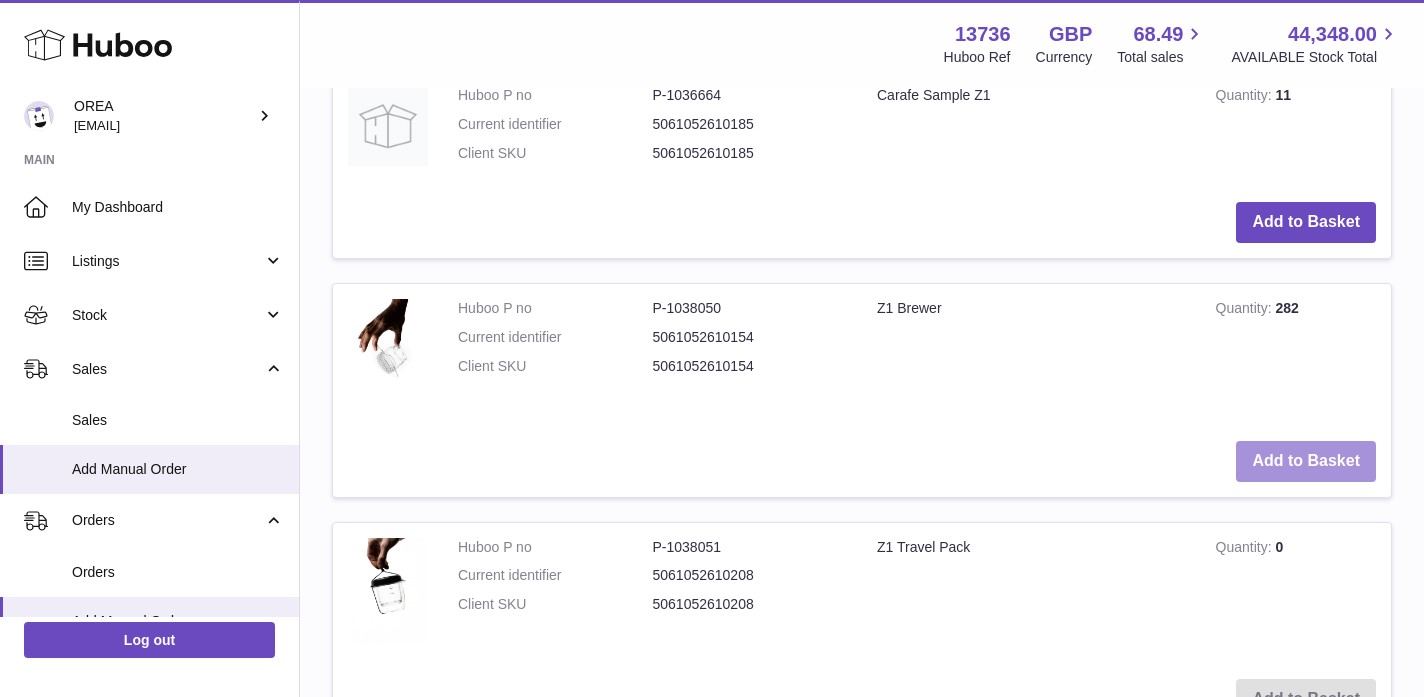 click on "Add to Basket" at bounding box center (1306, 461) 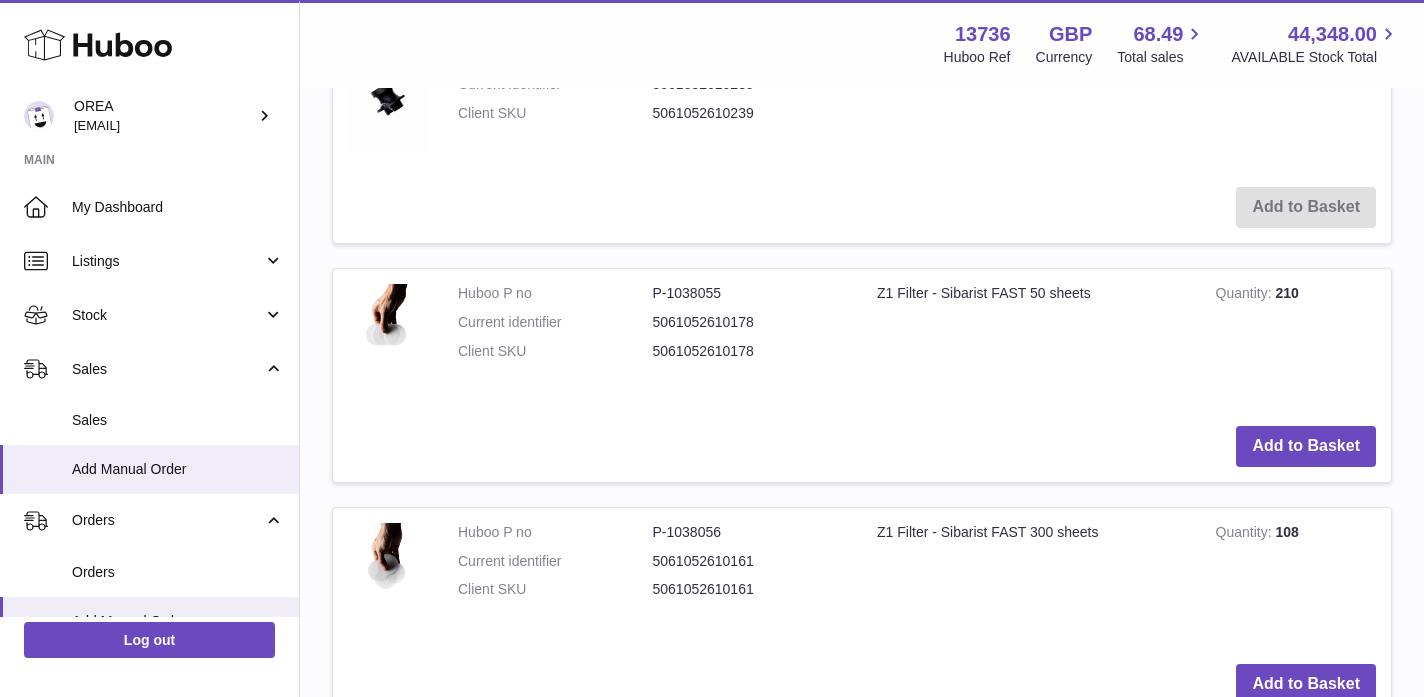 scroll, scrollTop: 2337, scrollLeft: 0, axis: vertical 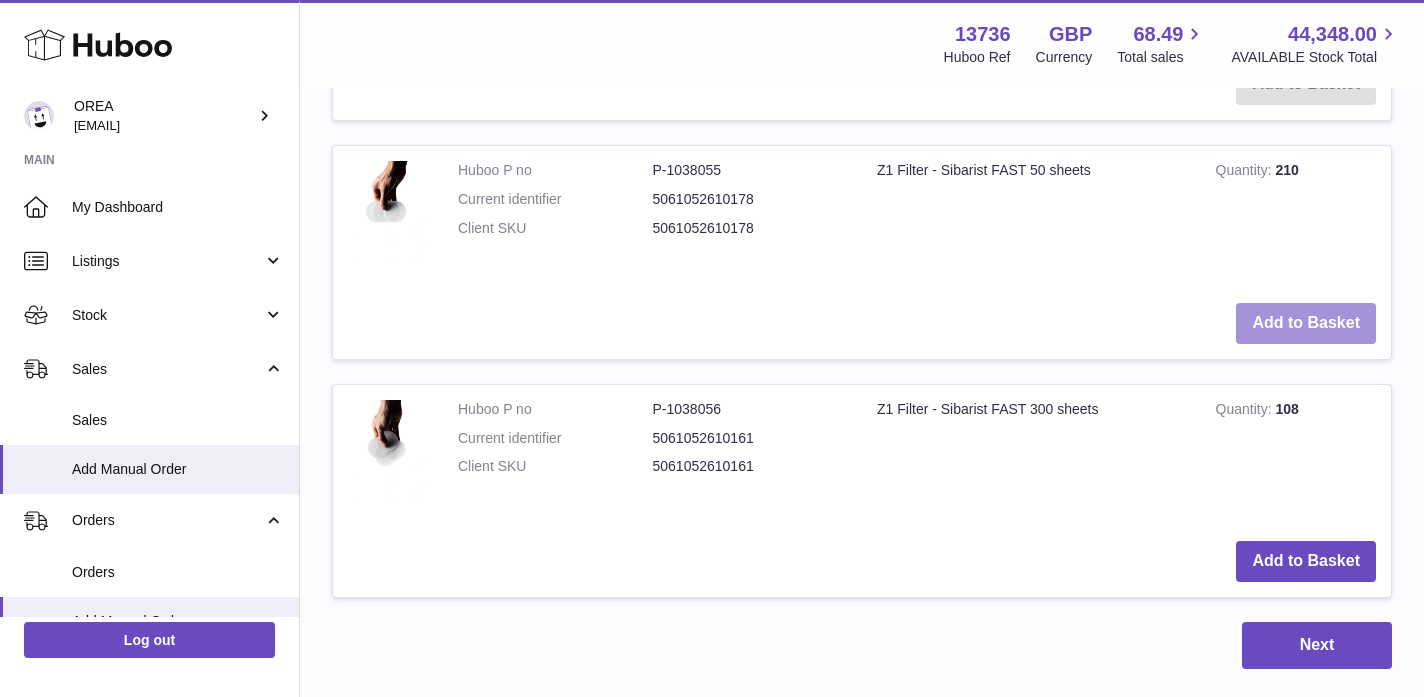 click on "Add to Basket" at bounding box center (1306, 323) 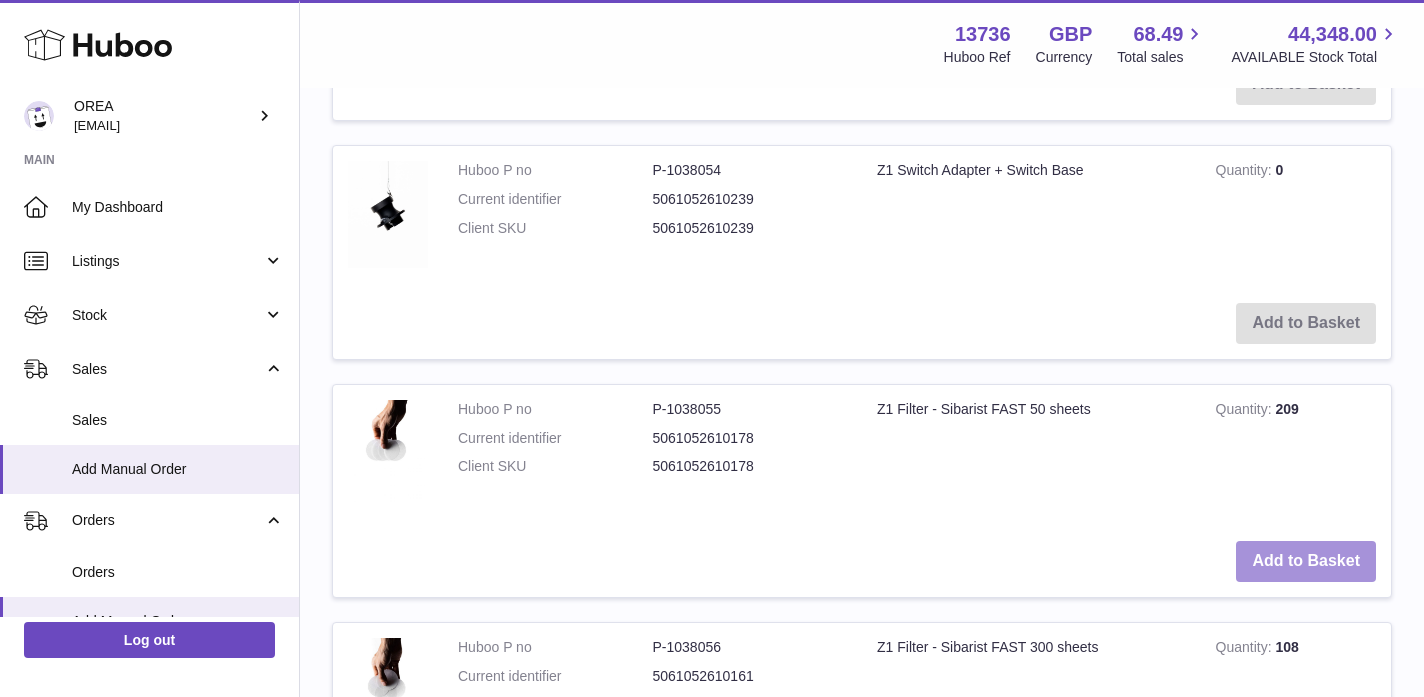 scroll, scrollTop: 2576, scrollLeft: 0, axis: vertical 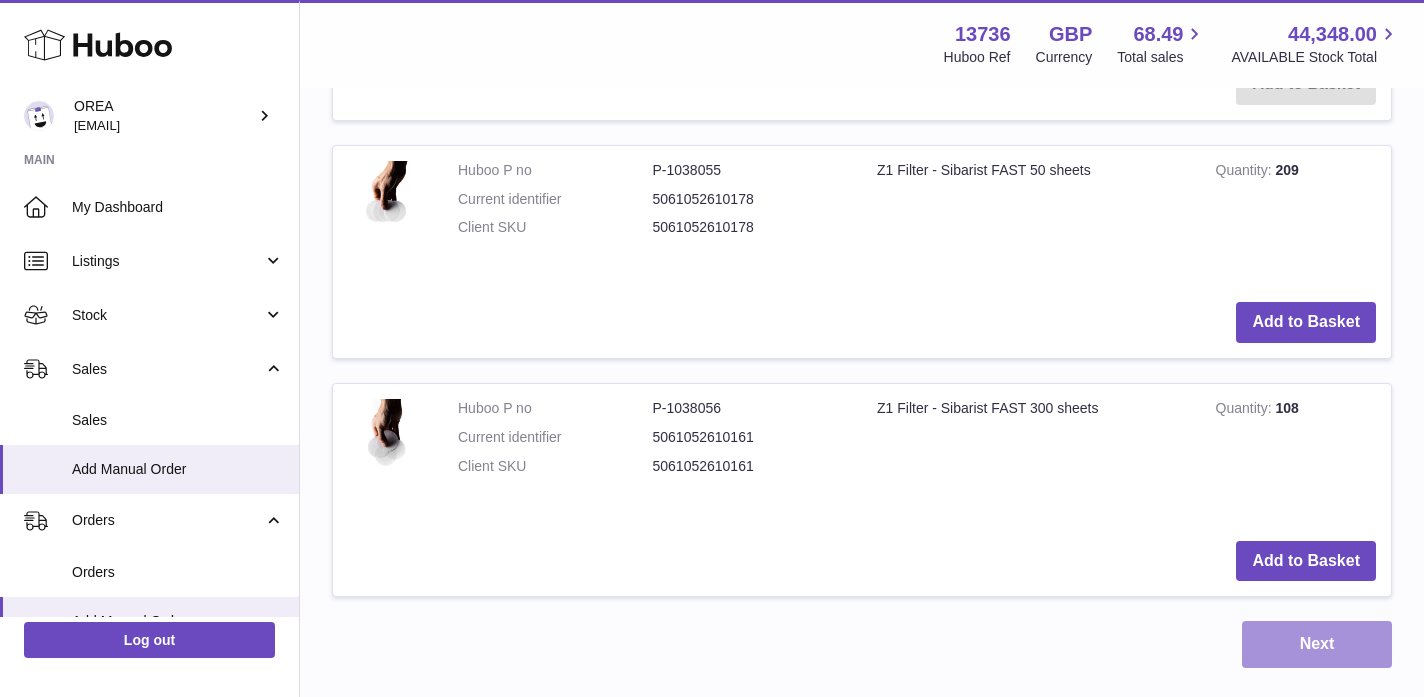 click on "Next" at bounding box center [1317, 644] 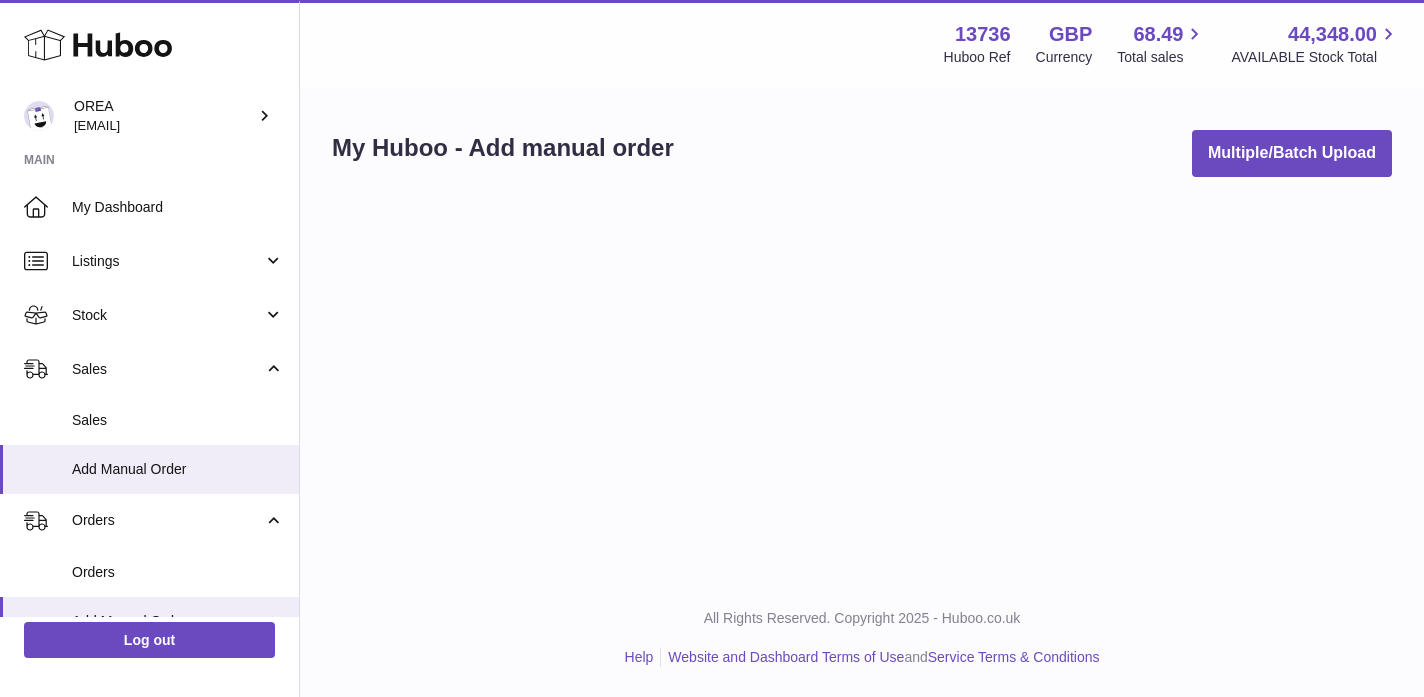 scroll, scrollTop: 0, scrollLeft: 0, axis: both 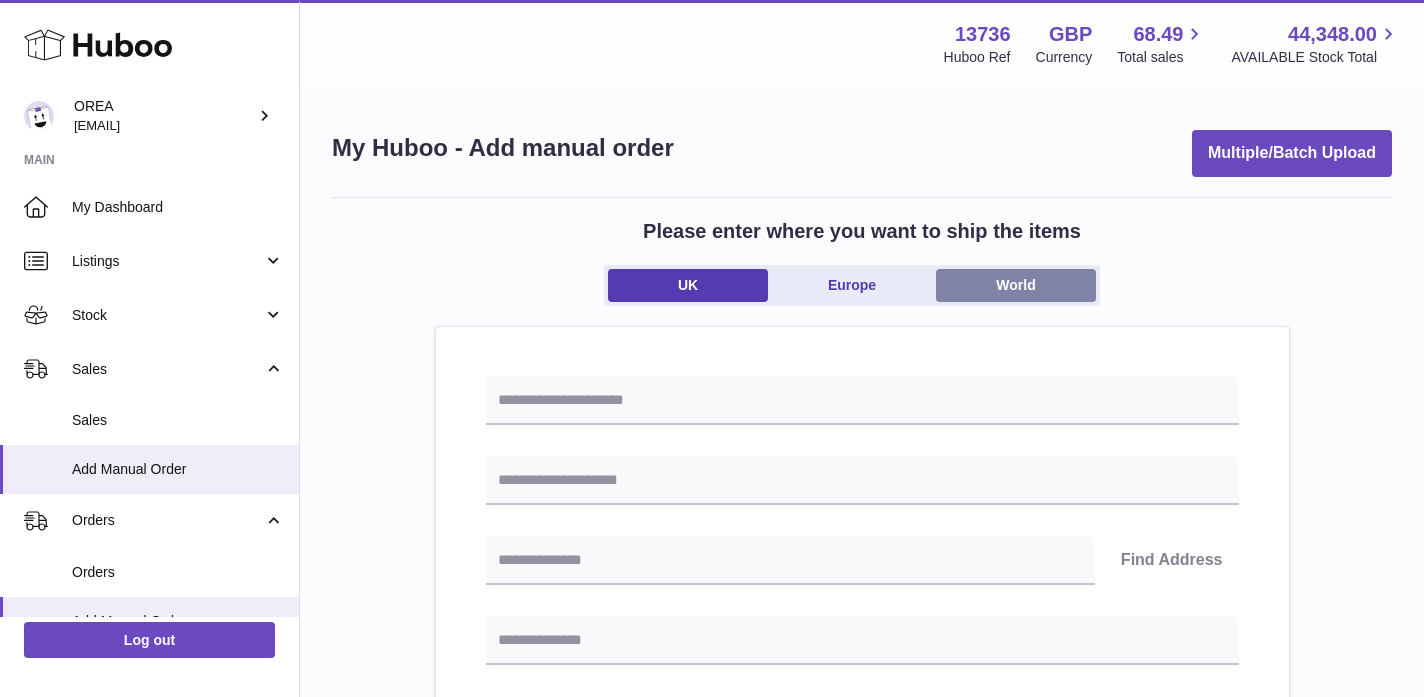 click on "World" at bounding box center (1016, 285) 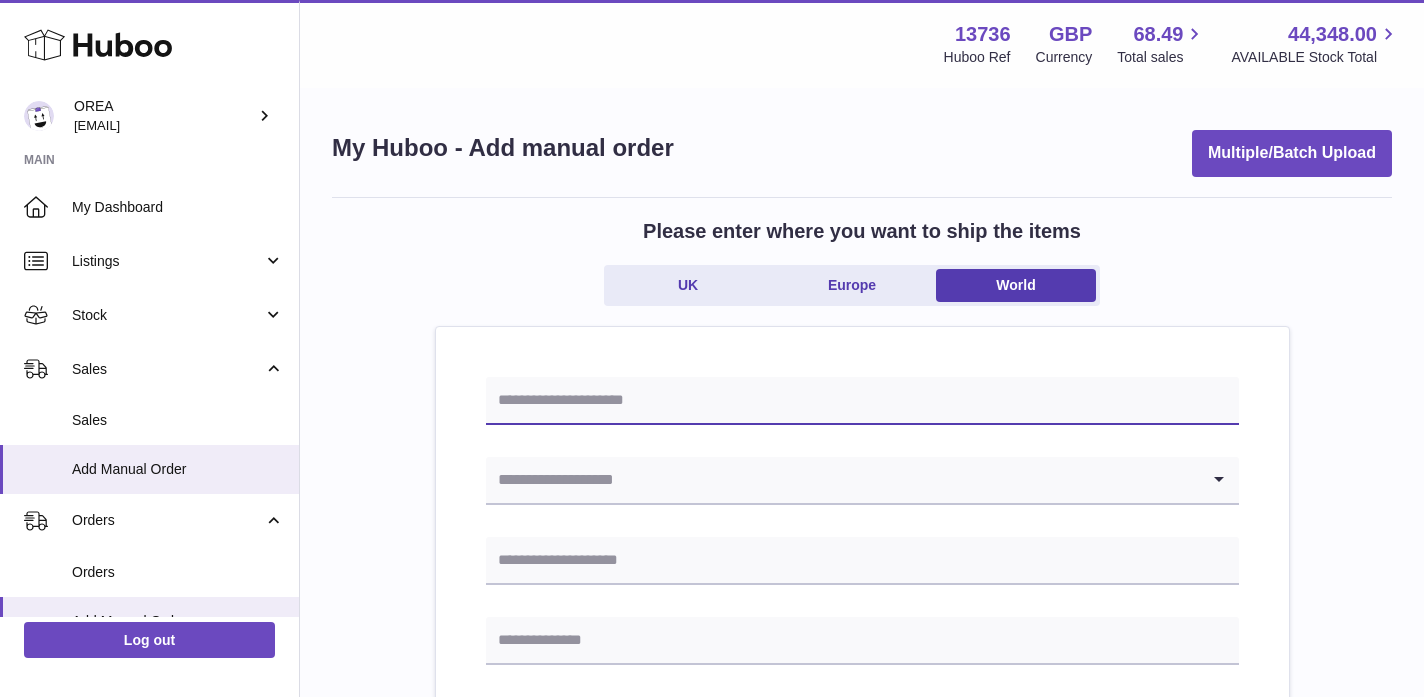 click at bounding box center [862, 401] 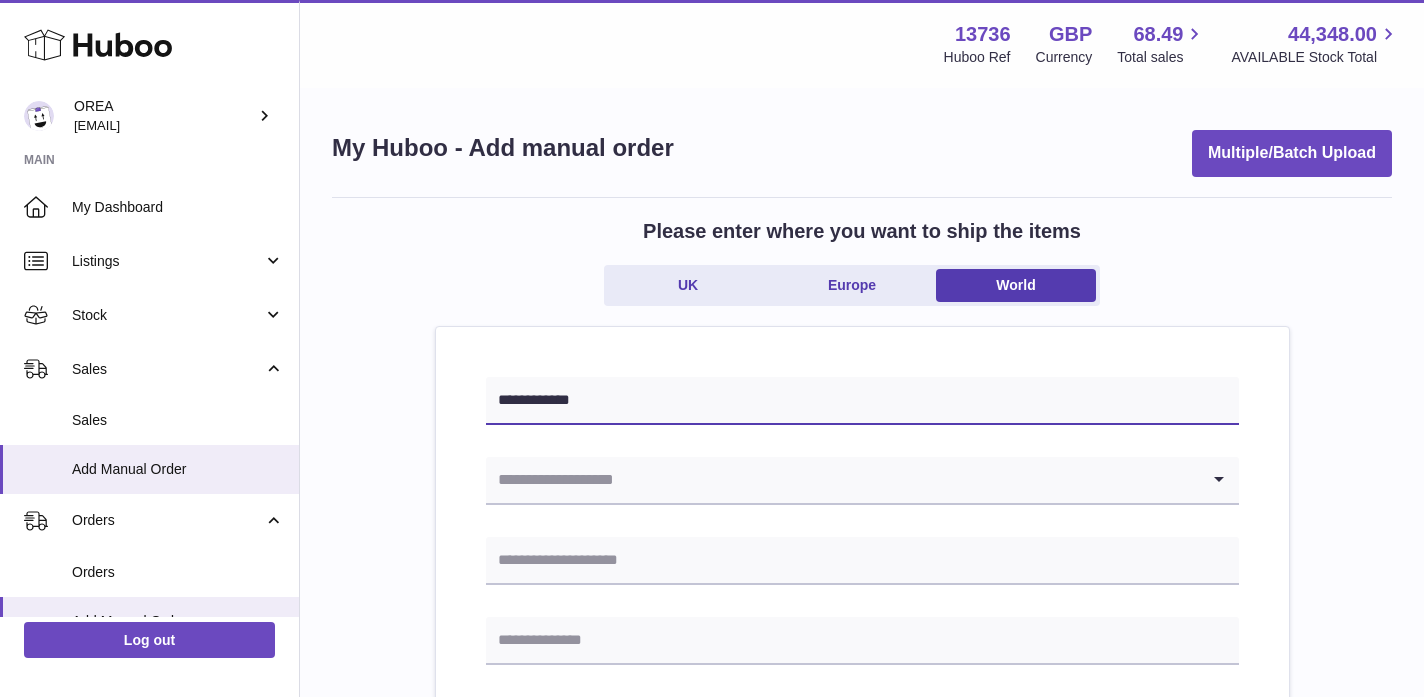 type on "**********" 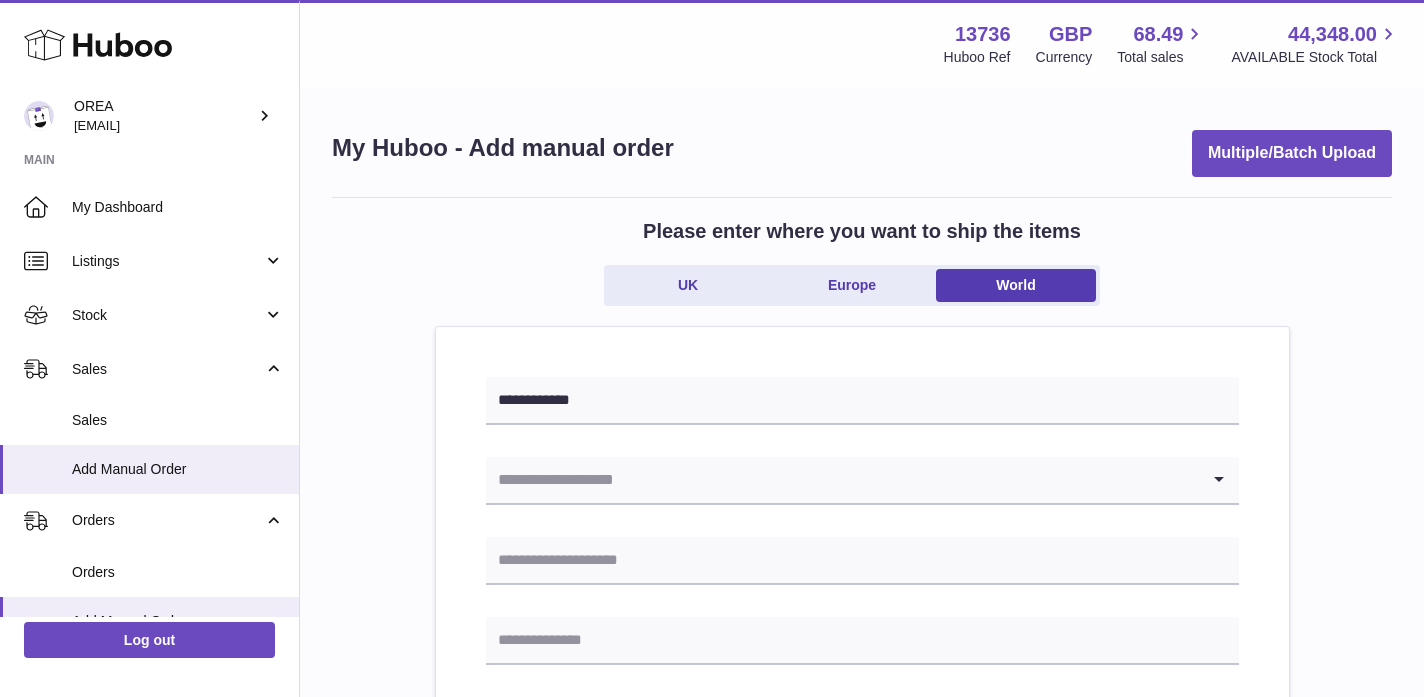 click at bounding box center [842, 480] 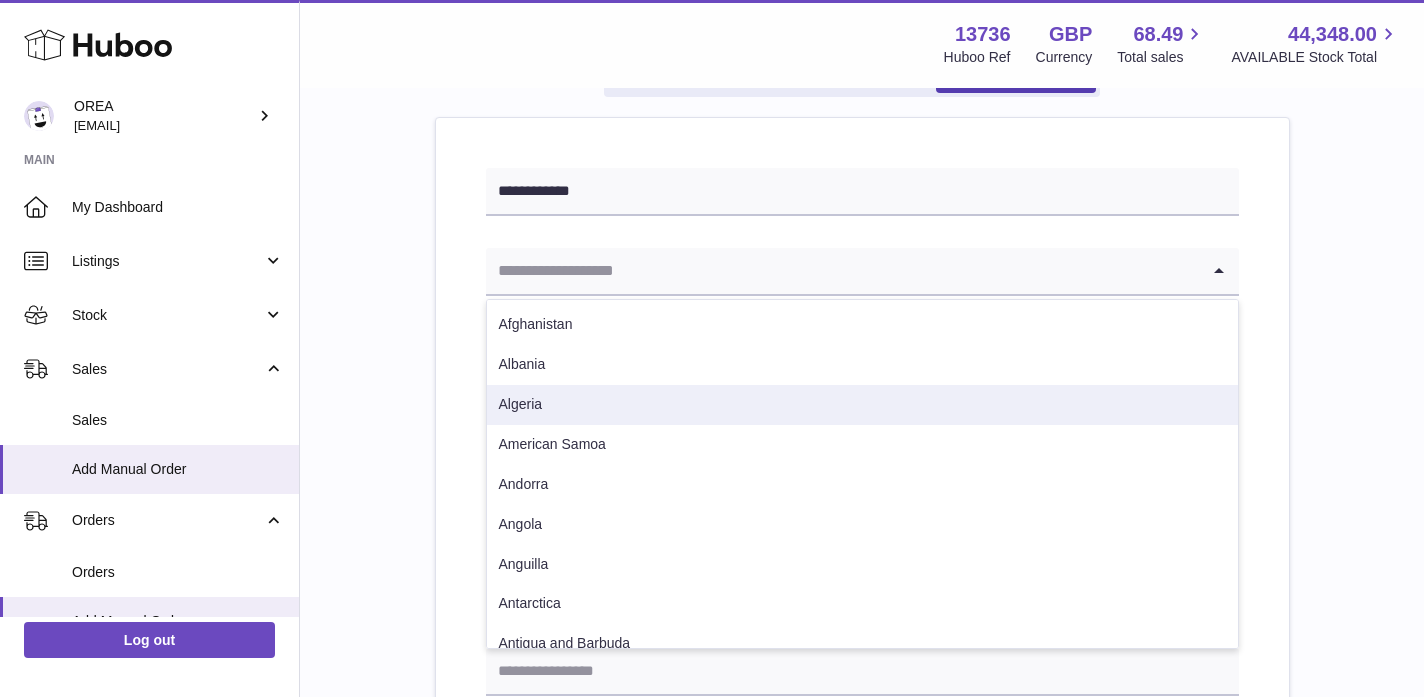scroll, scrollTop: 221, scrollLeft: 0, axis: vertical 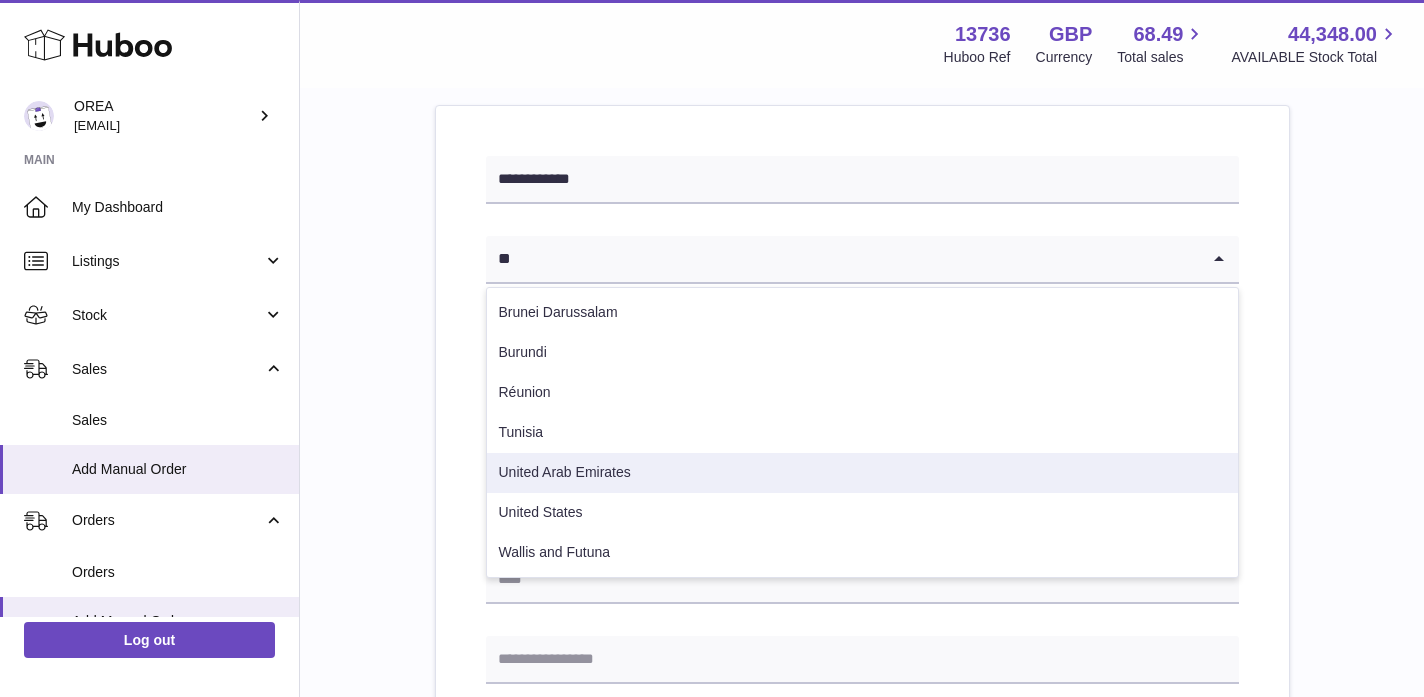click on "United Arab Emirates" at bounding box center (862, 473) 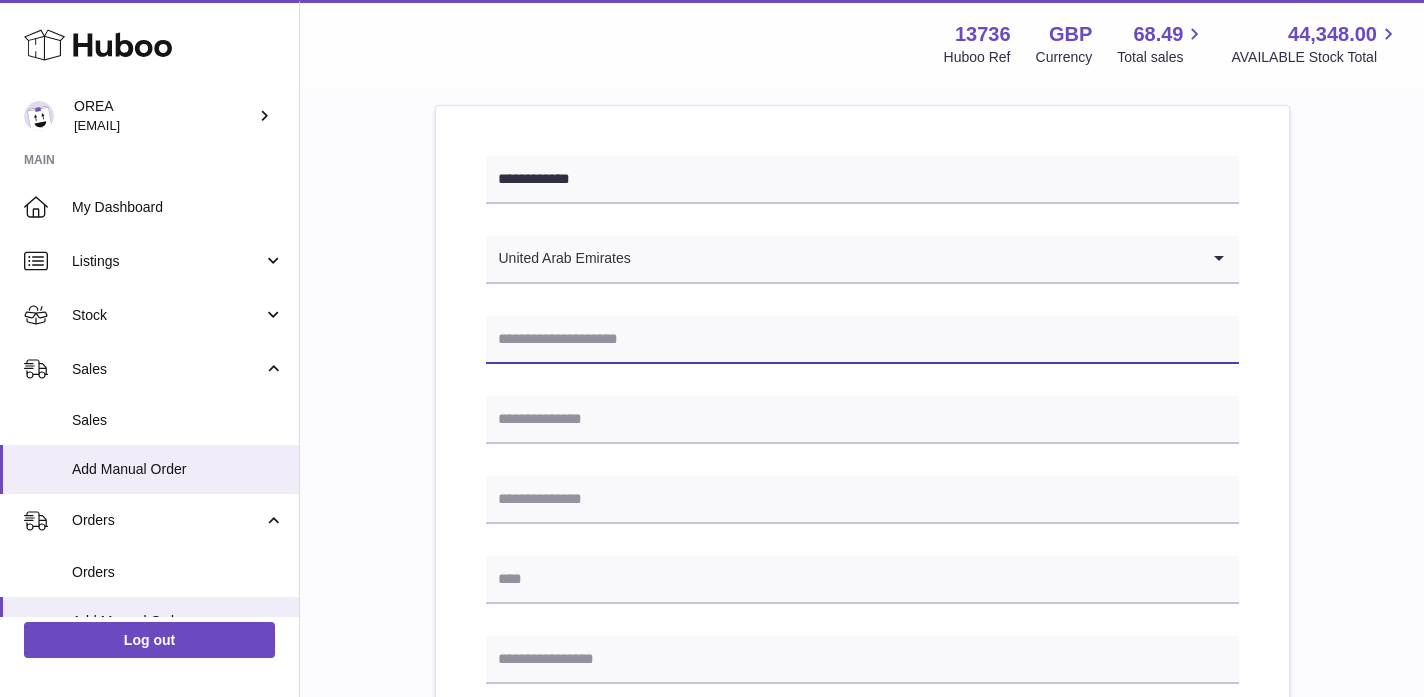 click at bounding box center (862, 340) 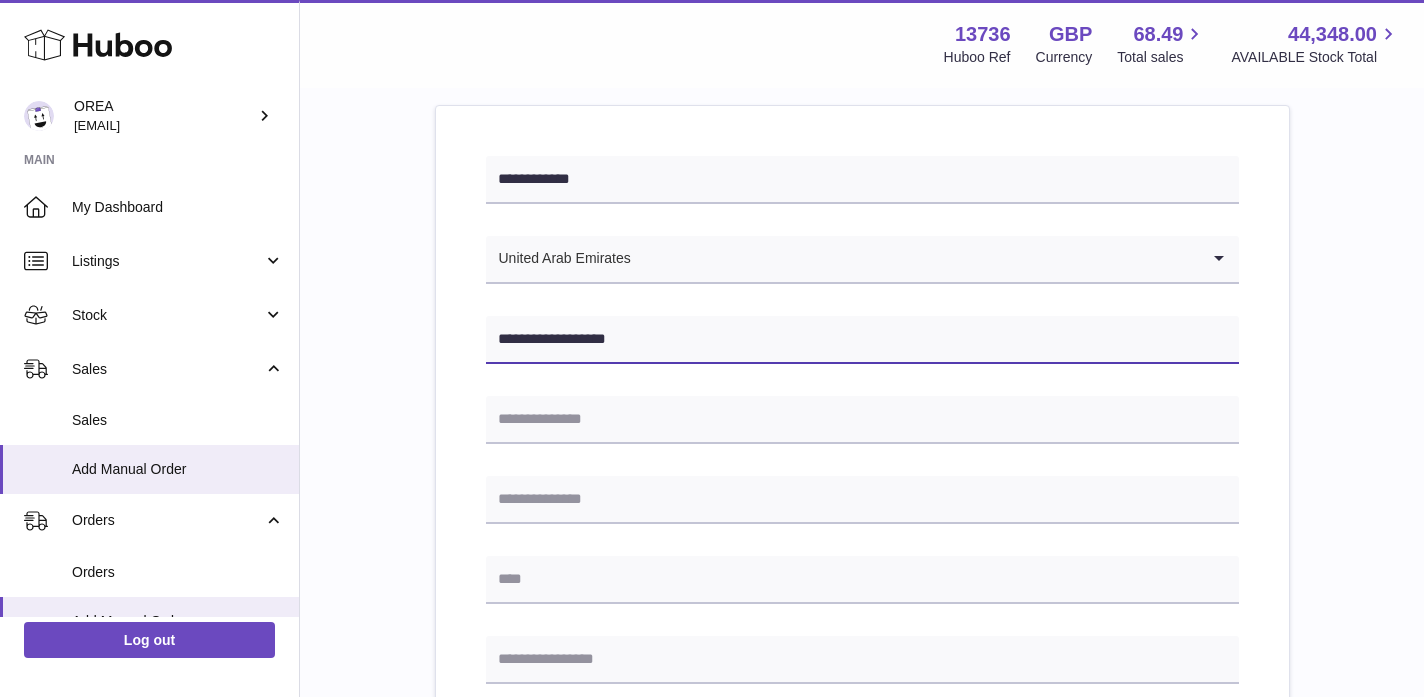 type on "**********" 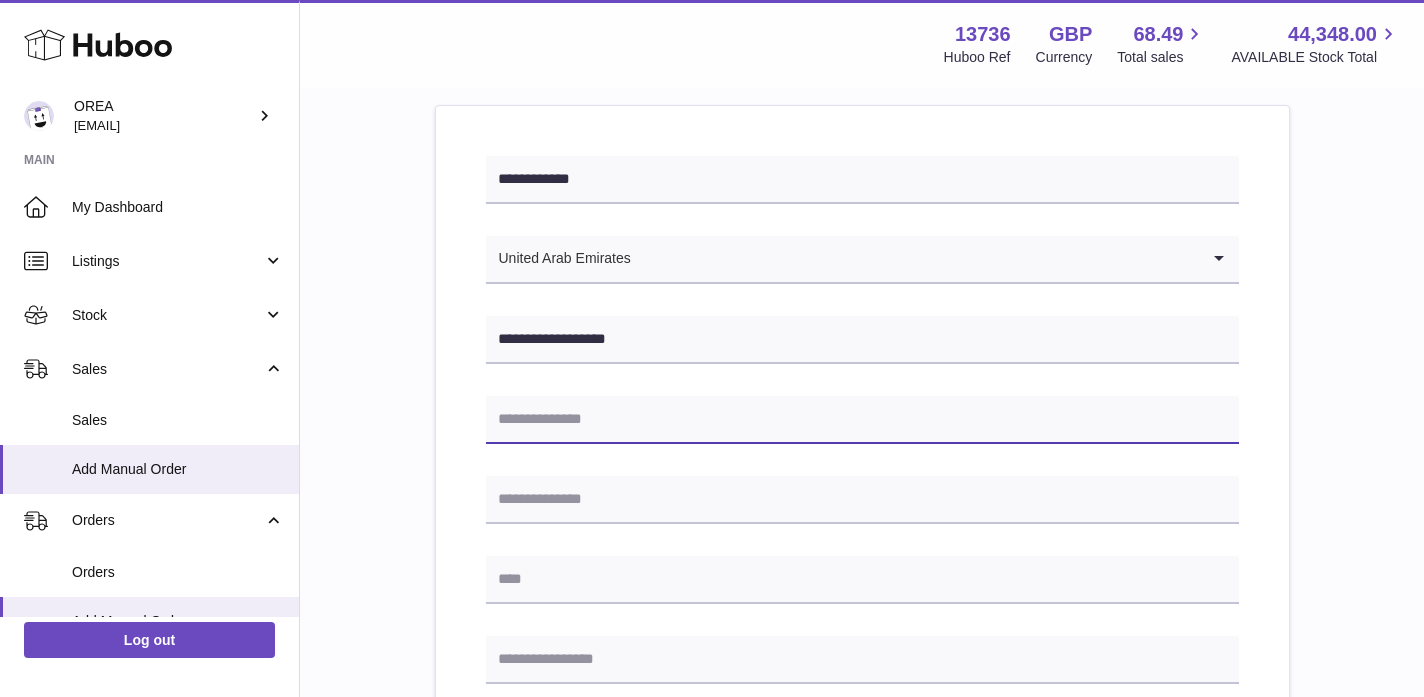 click at bounding box center (862, 420) 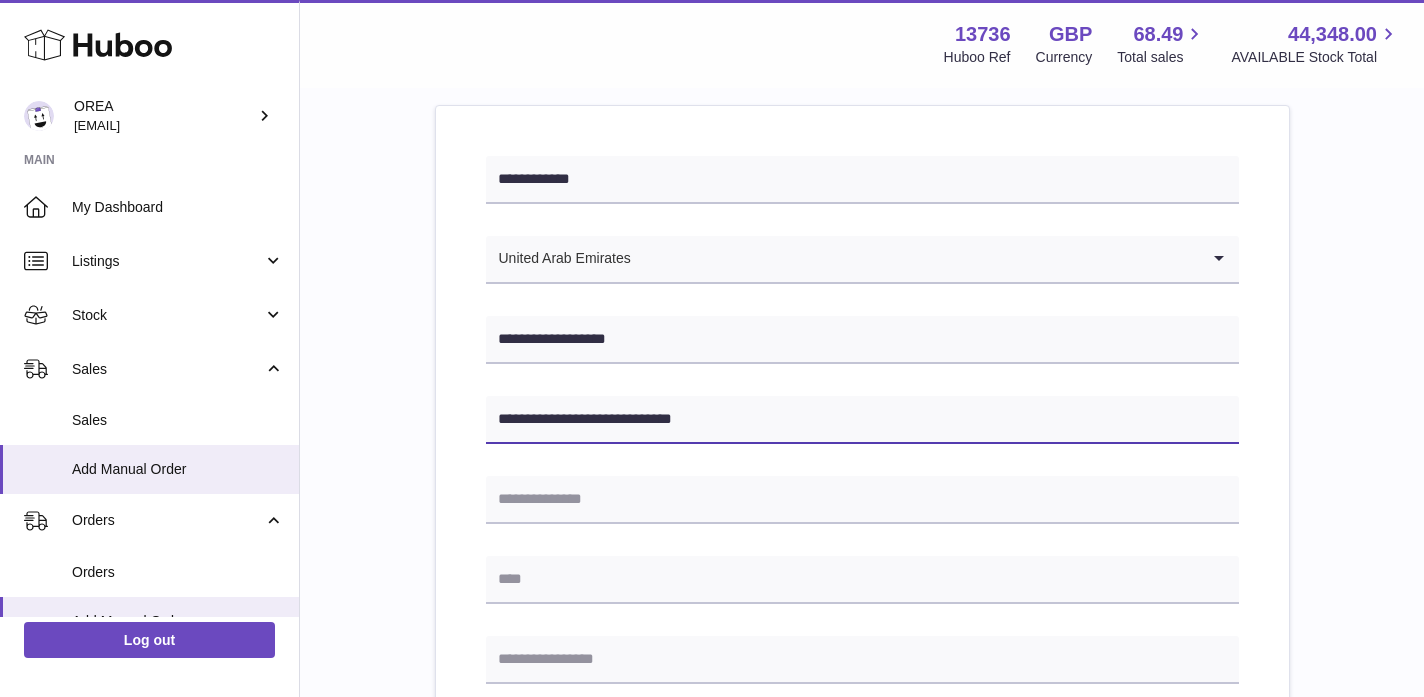 type on "**********" 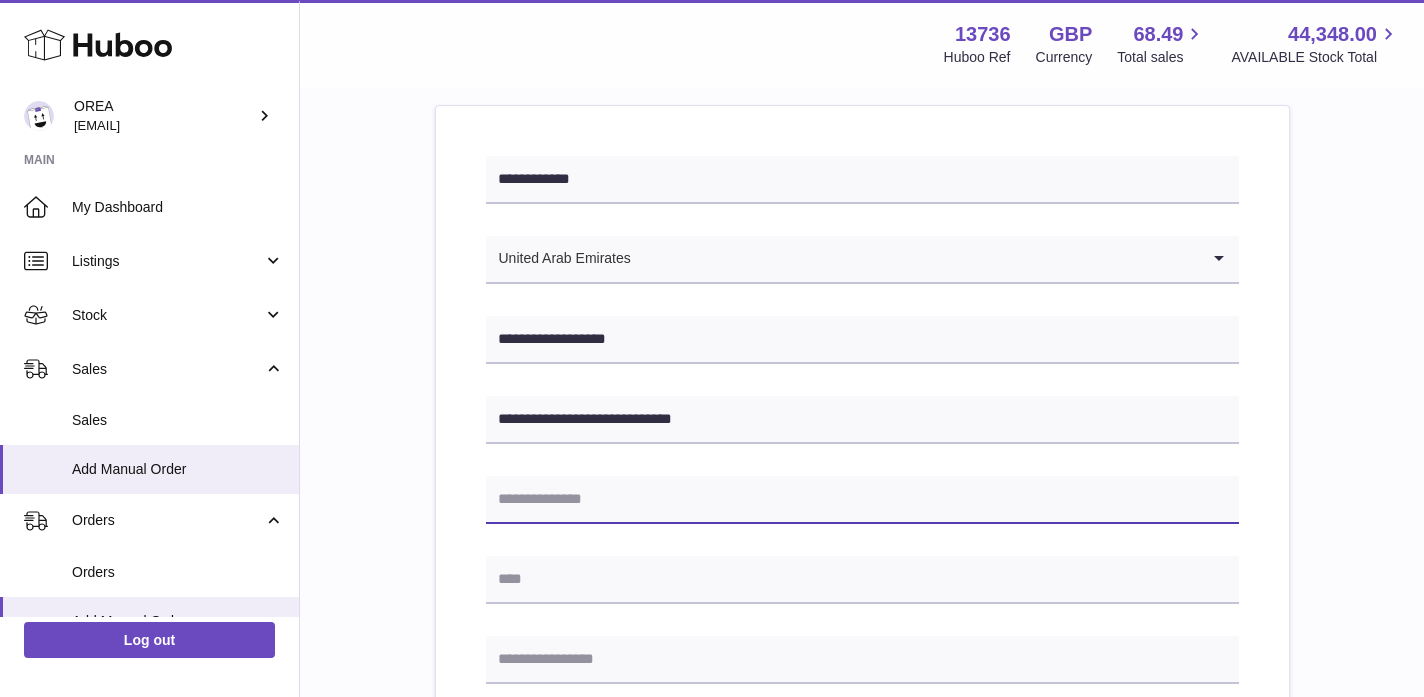 click at bounding box center [862, 500] 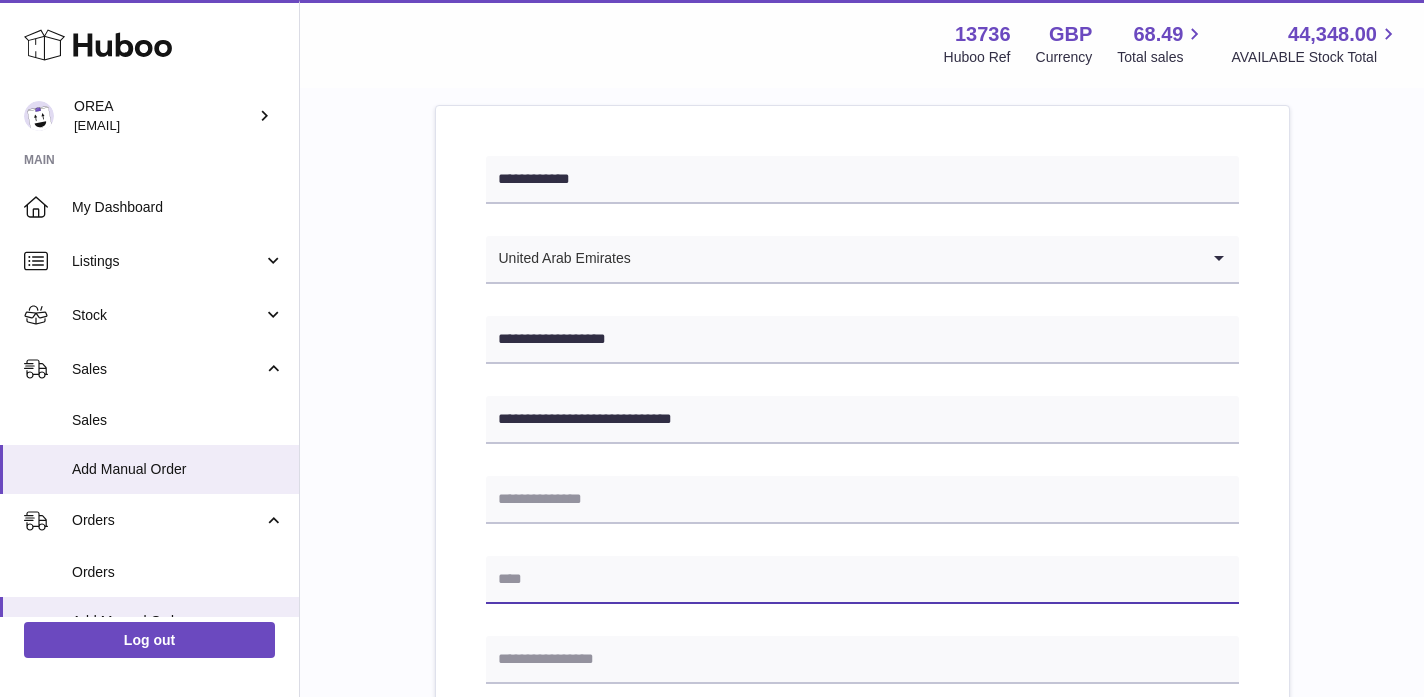 click at bounding box center (862, 580) 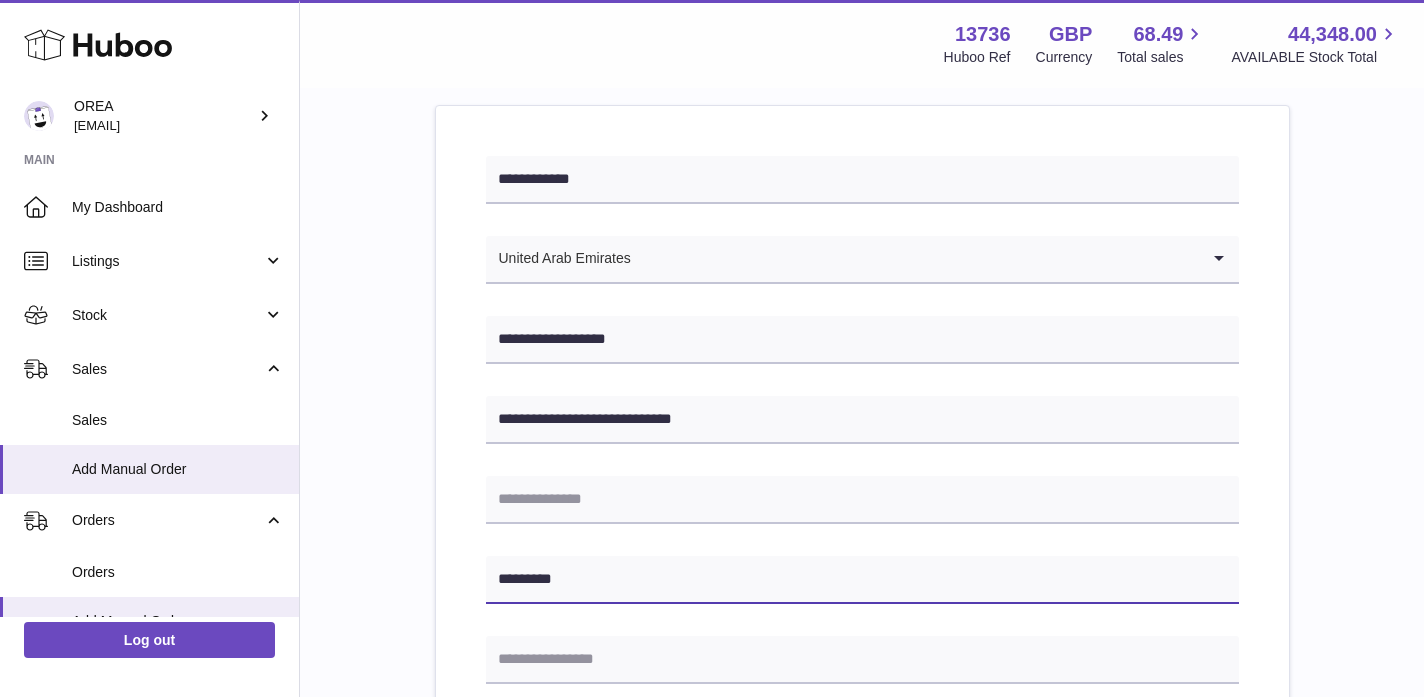 type on "*********" 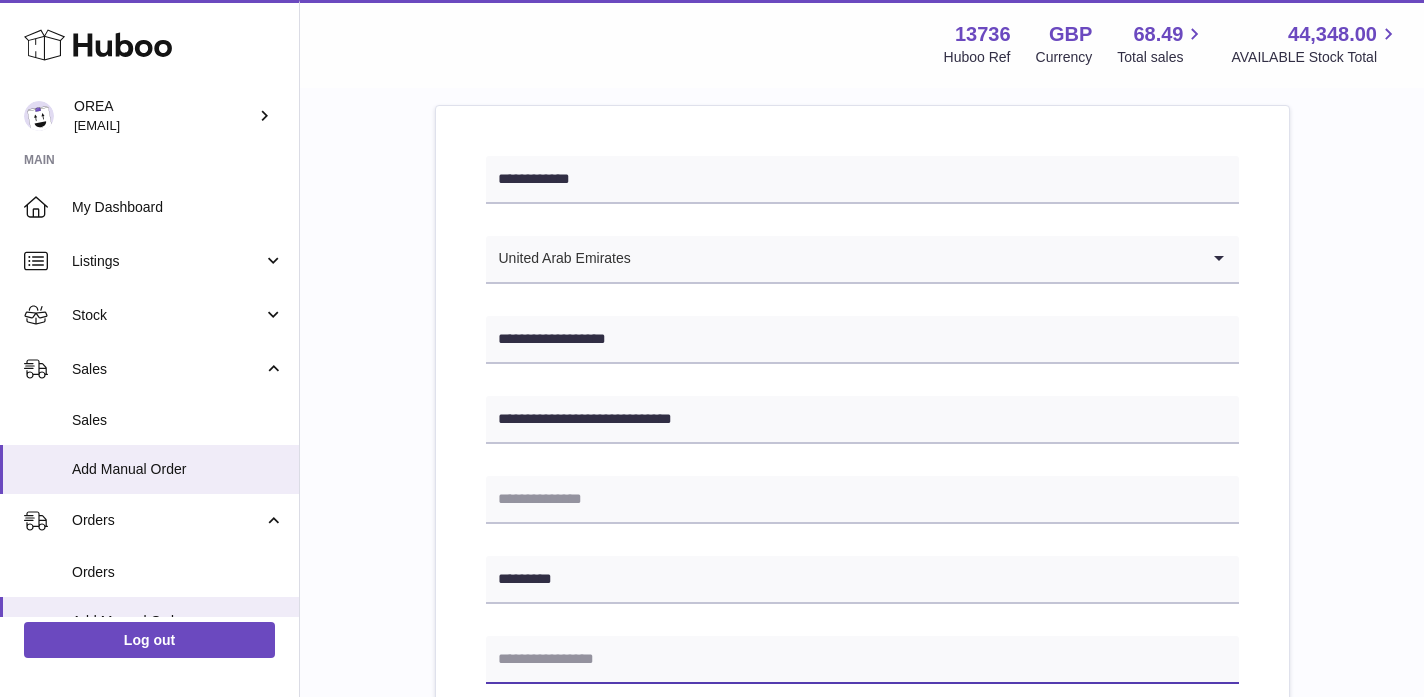 click at bounding box center (862, 660) 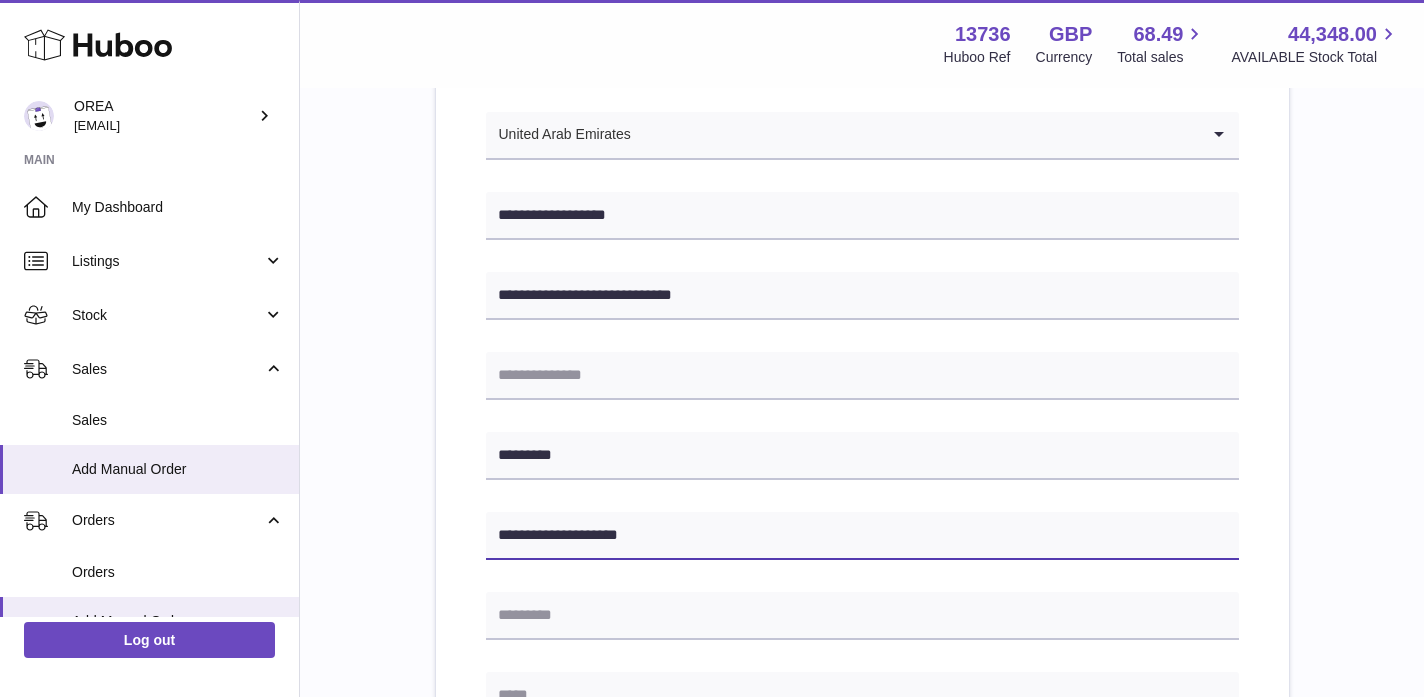 scroll, scrollTop: 348, scrollLeft: 0, axis: vertical 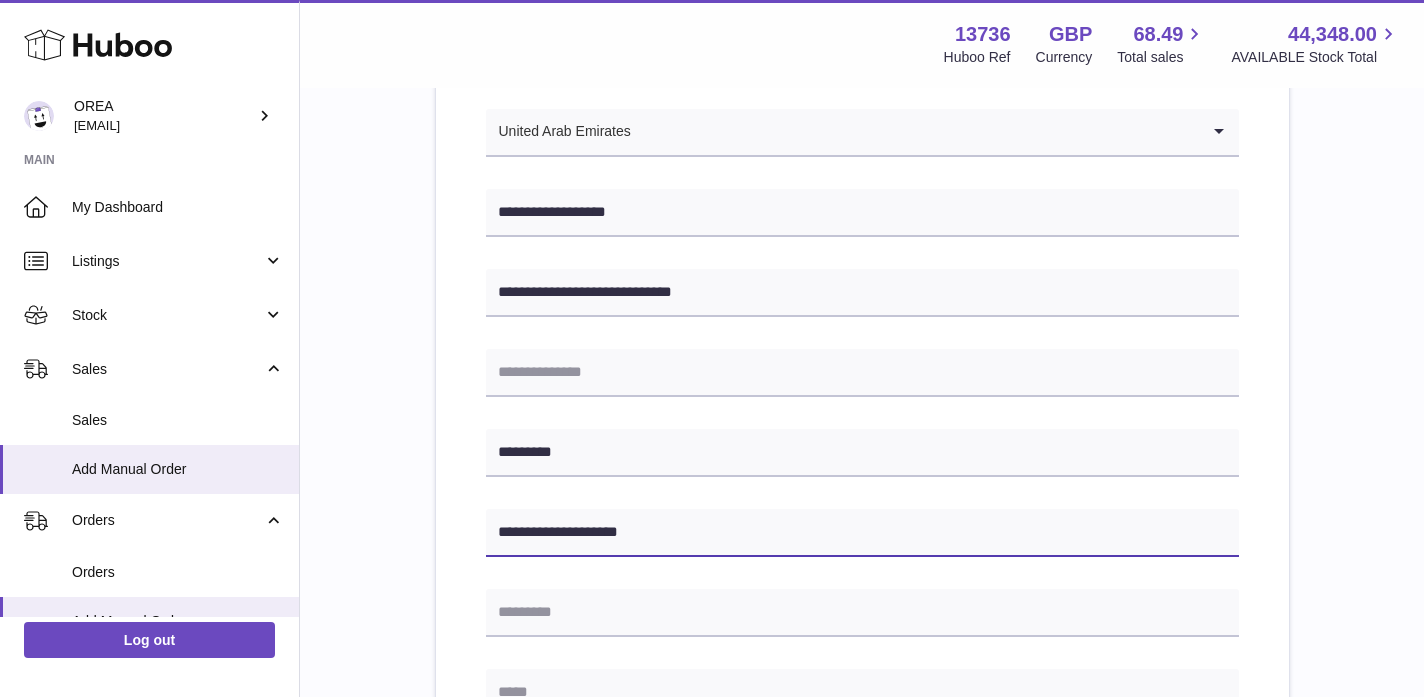 type on "**********" 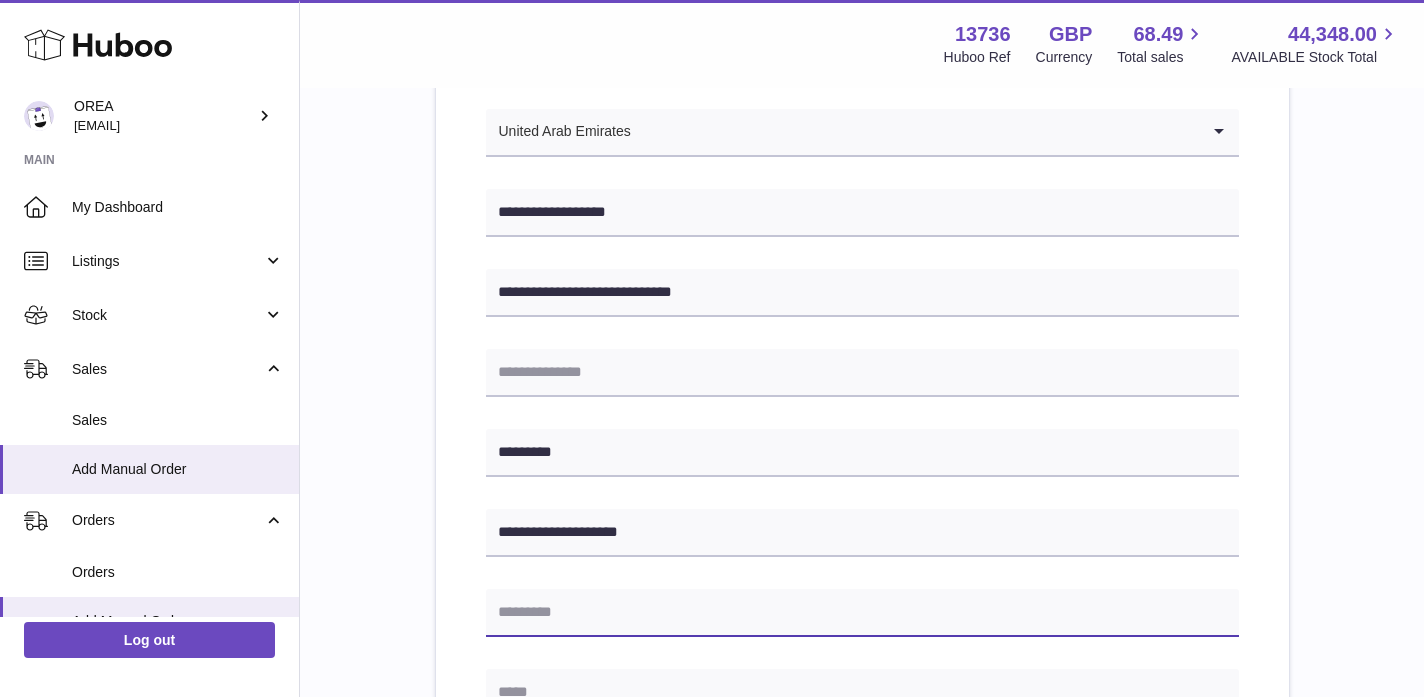 click at bounding box center (862, 613) 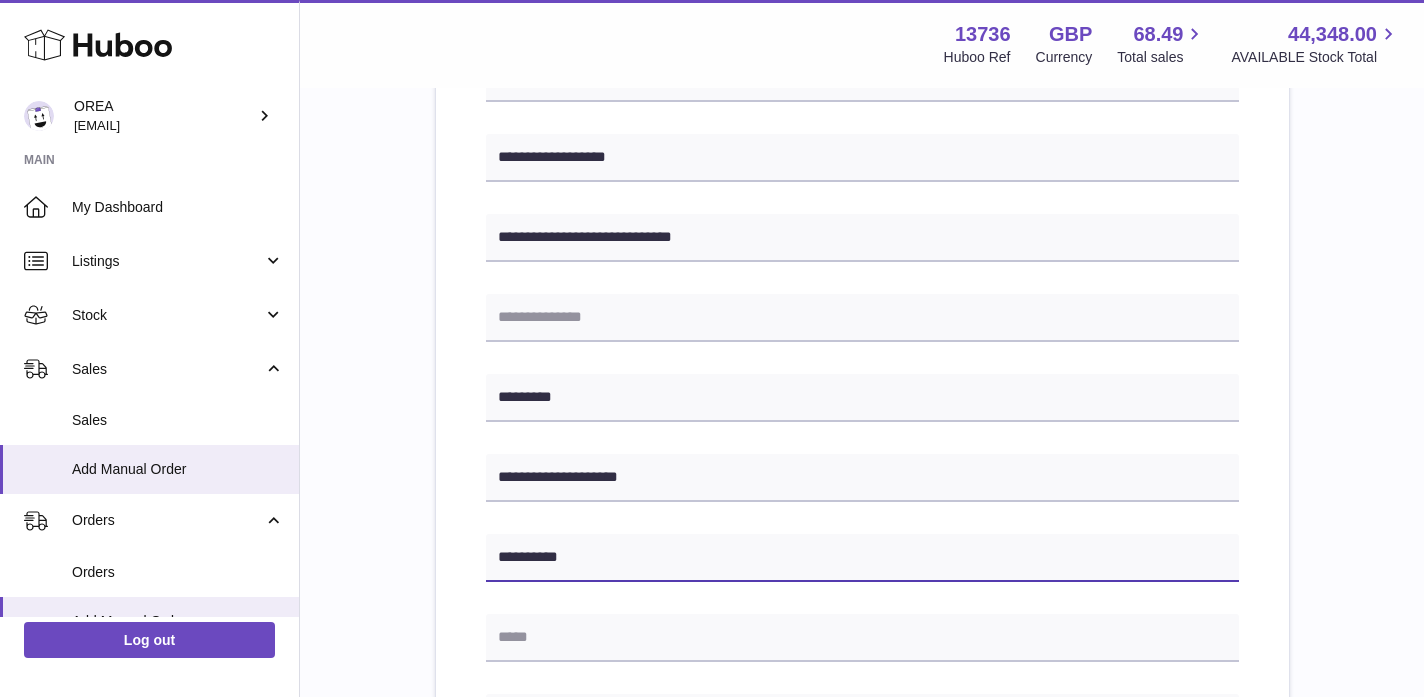 scroll, scrollTop: 410, scrollLeft: 0, axis: vertical 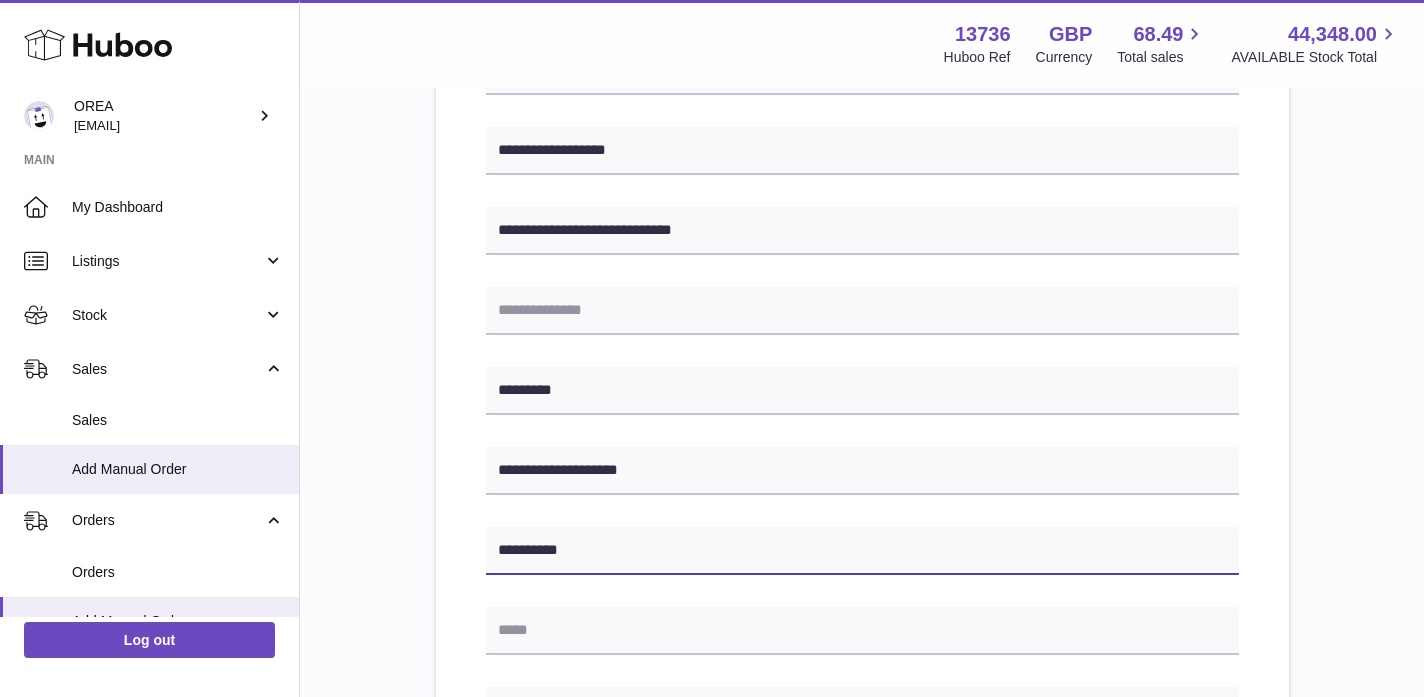 type on "**********" 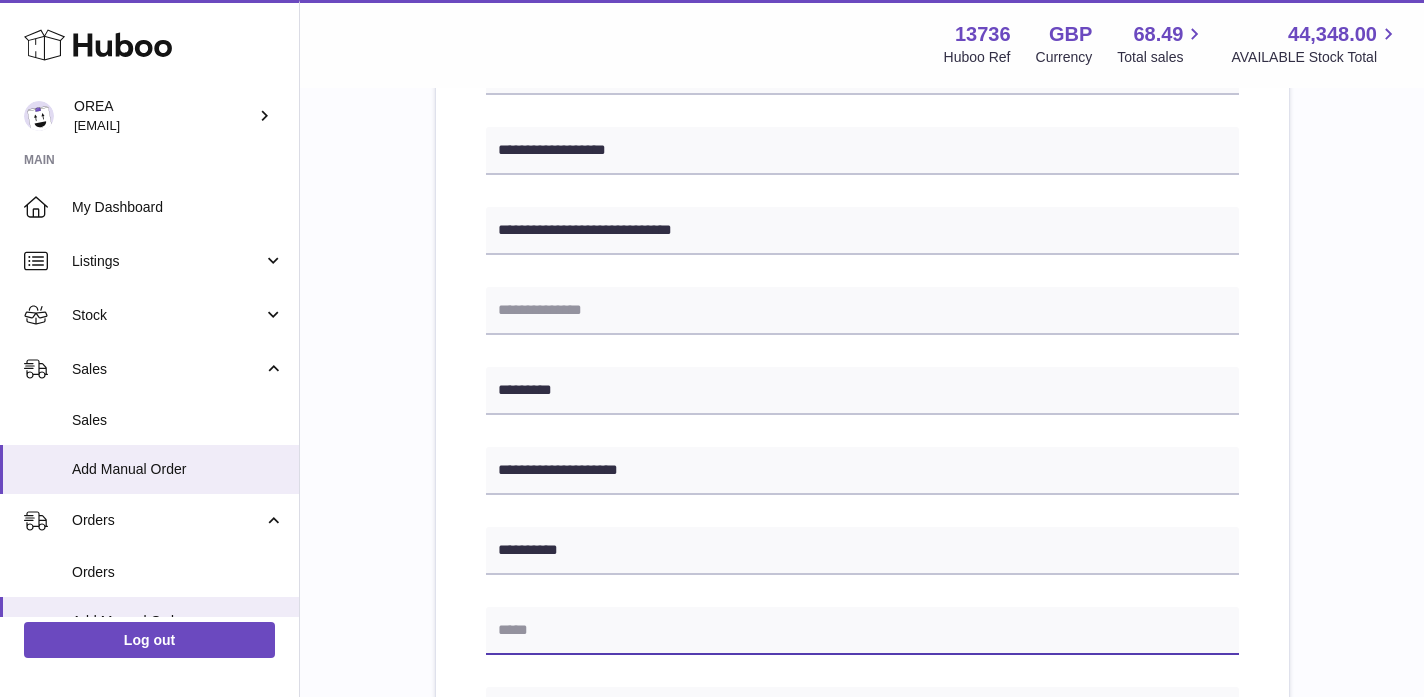 click at bounding box center [862, 631] 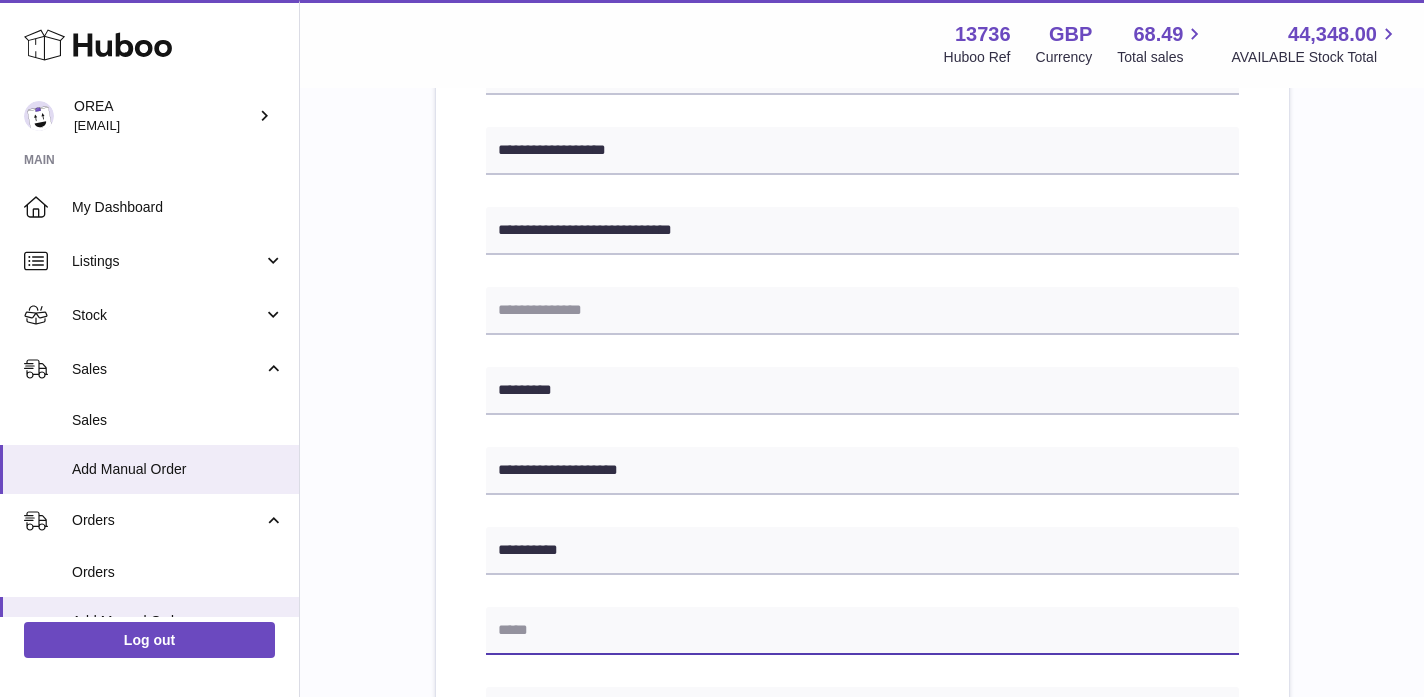 paste on "**********" 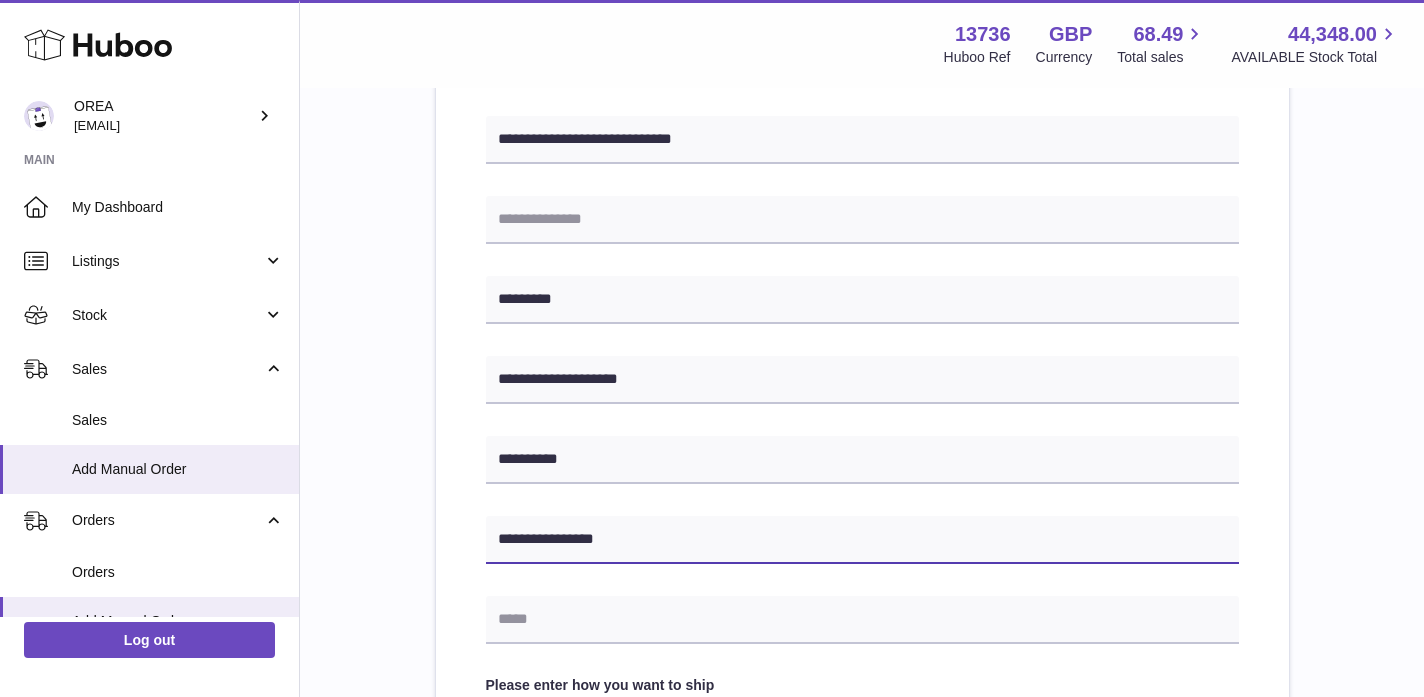 scroll, scrollTop: 505, scrollLeft: 0, axis: vertical 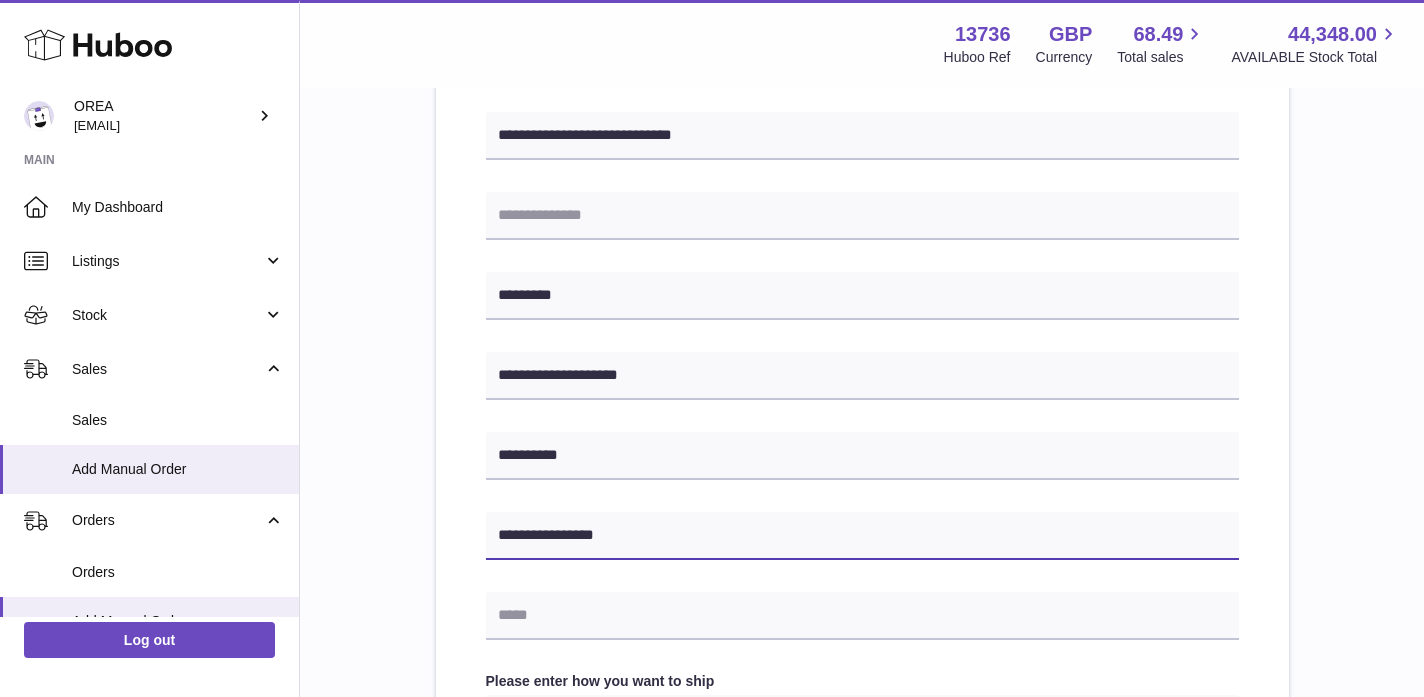 type on "**********" 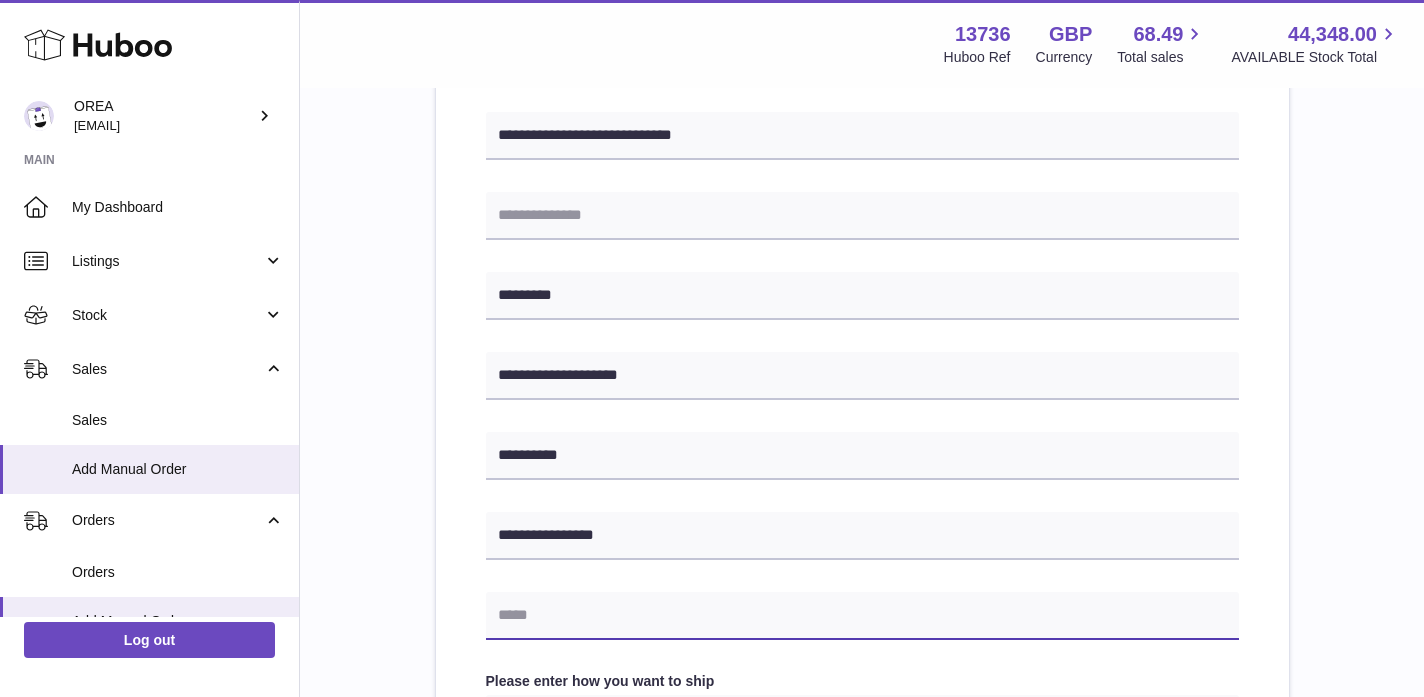 click at bounding box center [862, 616] 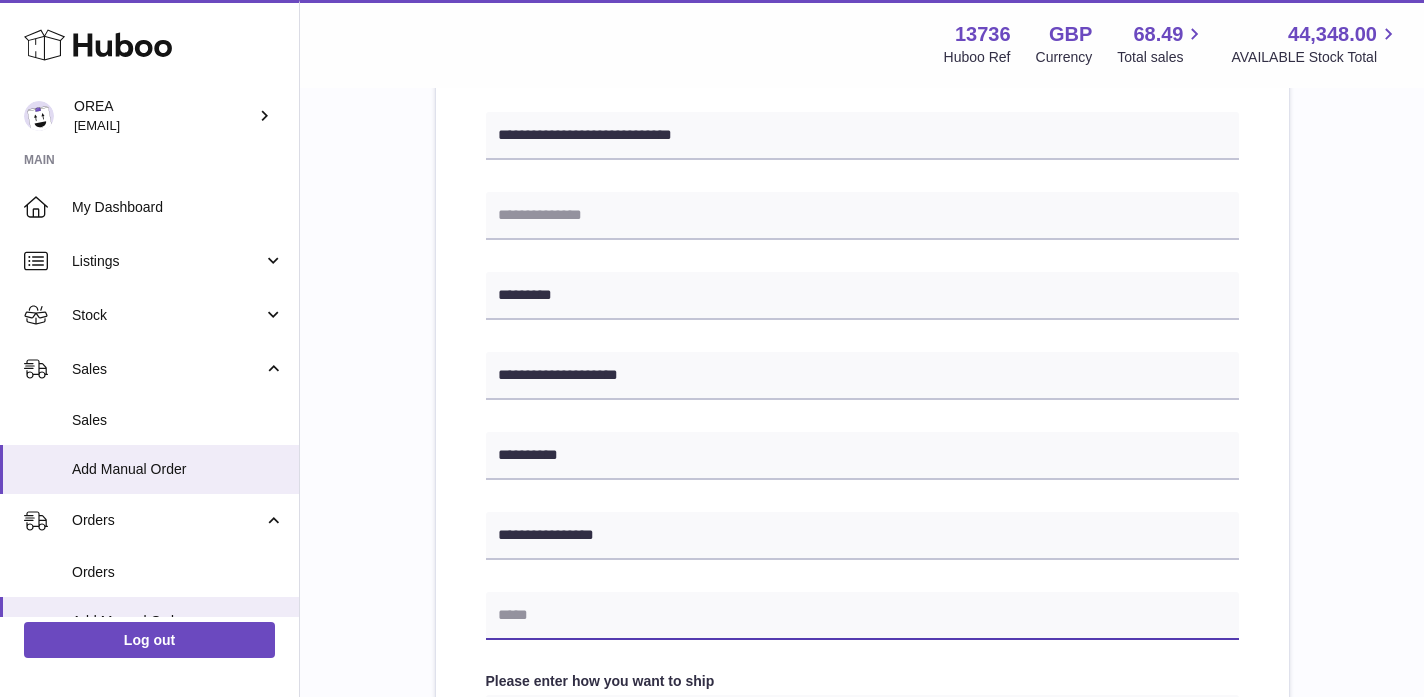 paste on "**********" 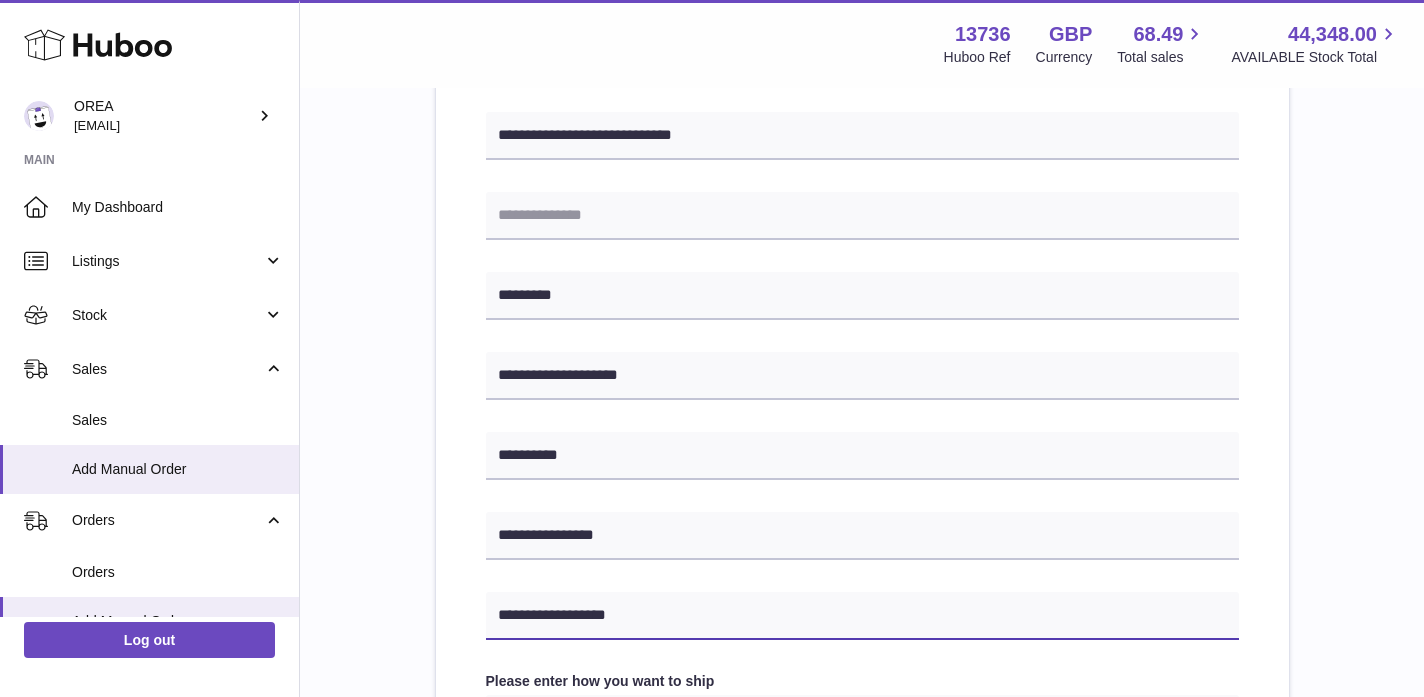 click on "**********" at bounding box center (862, 616) 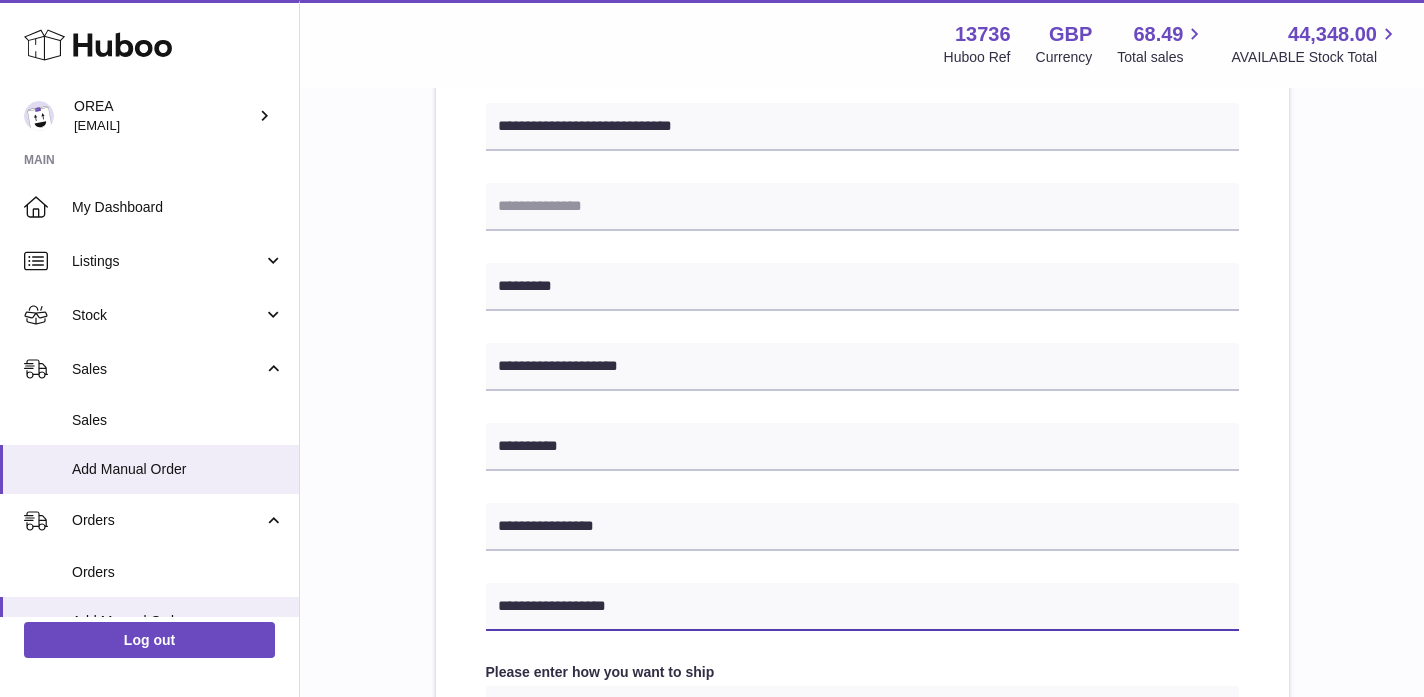 scroll, scrollTop: 830, scrollLeft: 0, axis: vertical 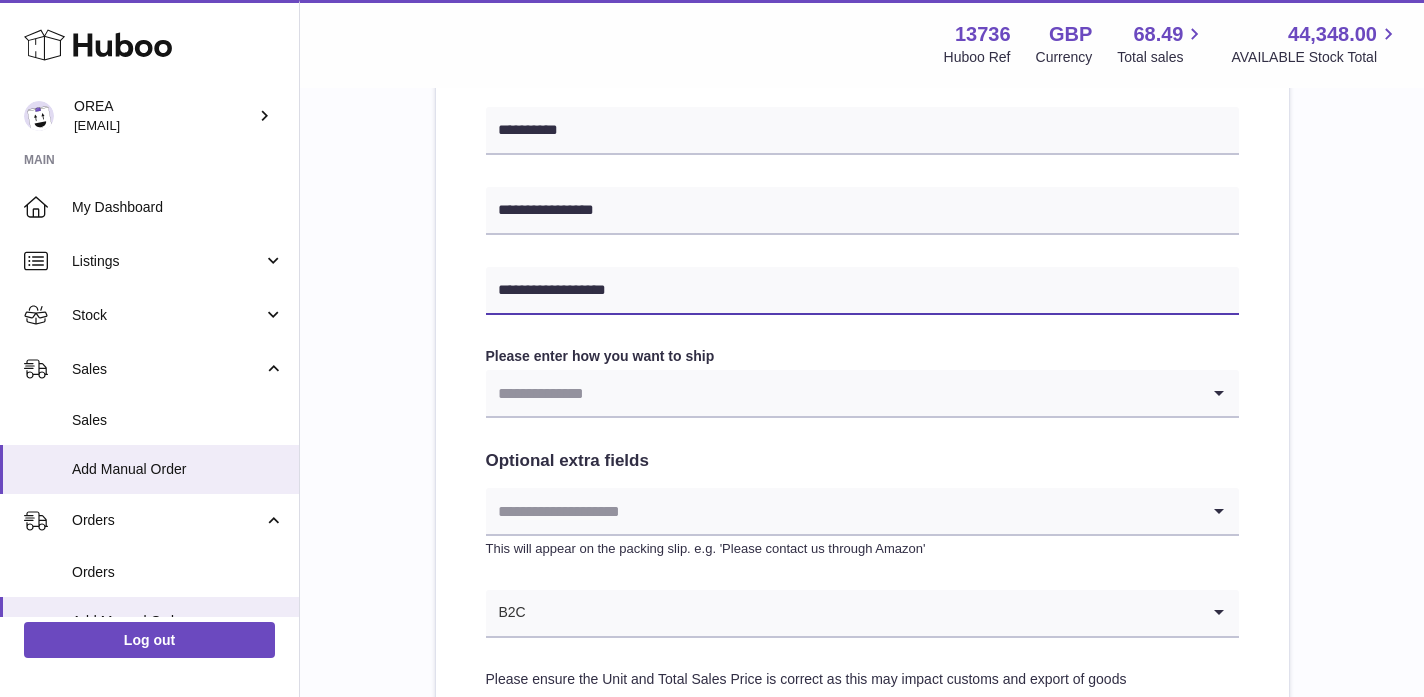 type on "**********" 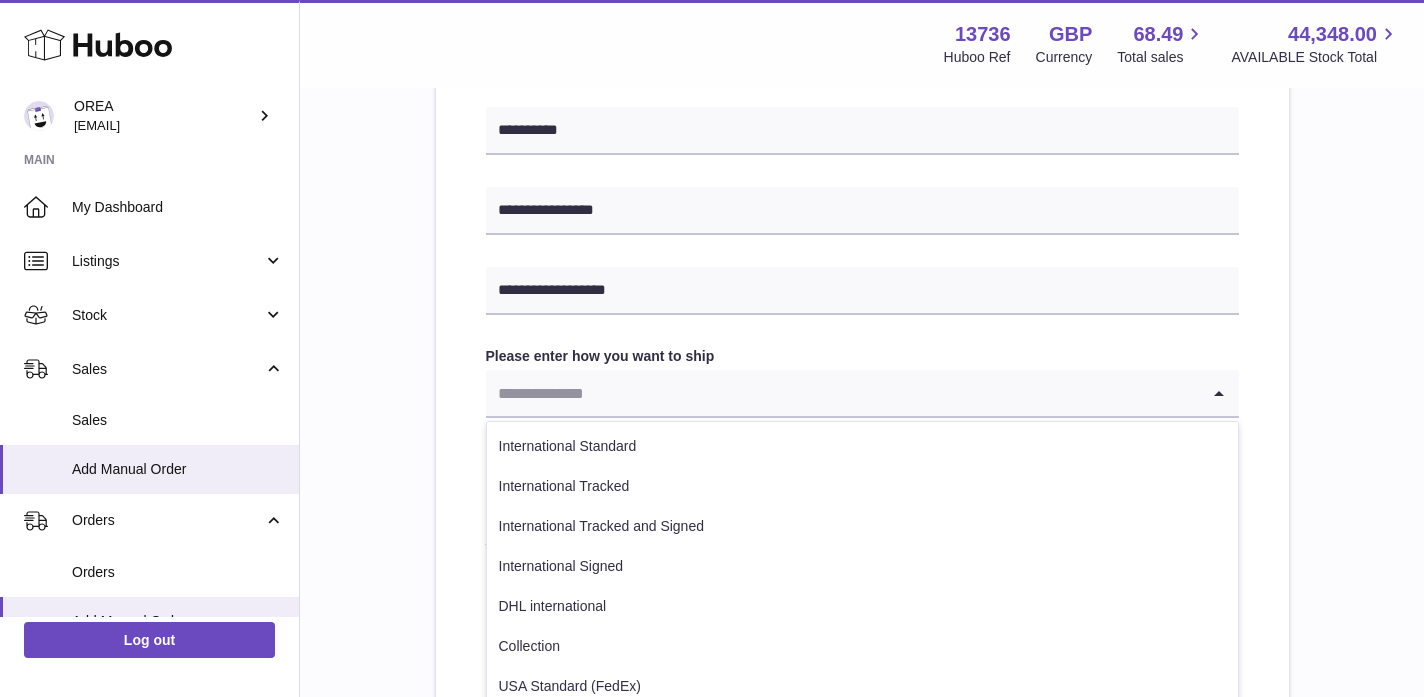 click at bounding box center (842, 393) 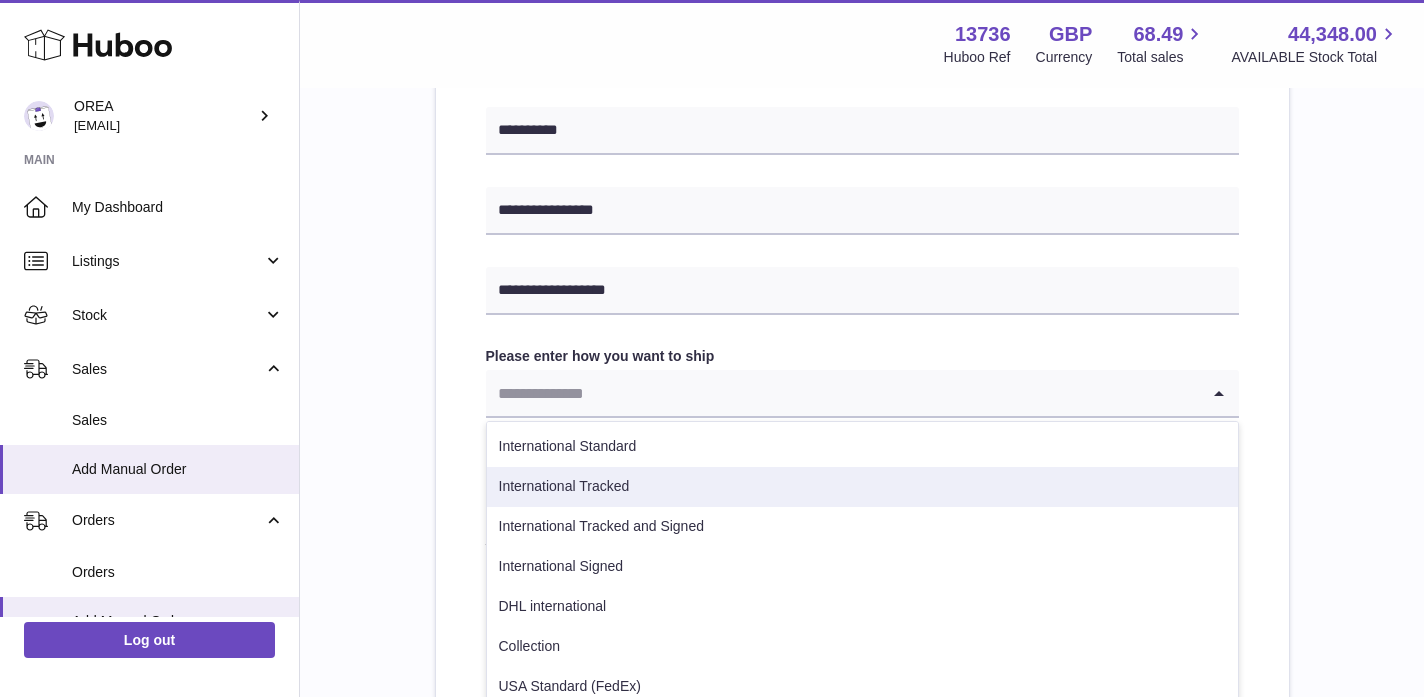 click on "International Tracked" at bounding box center [862, 487] 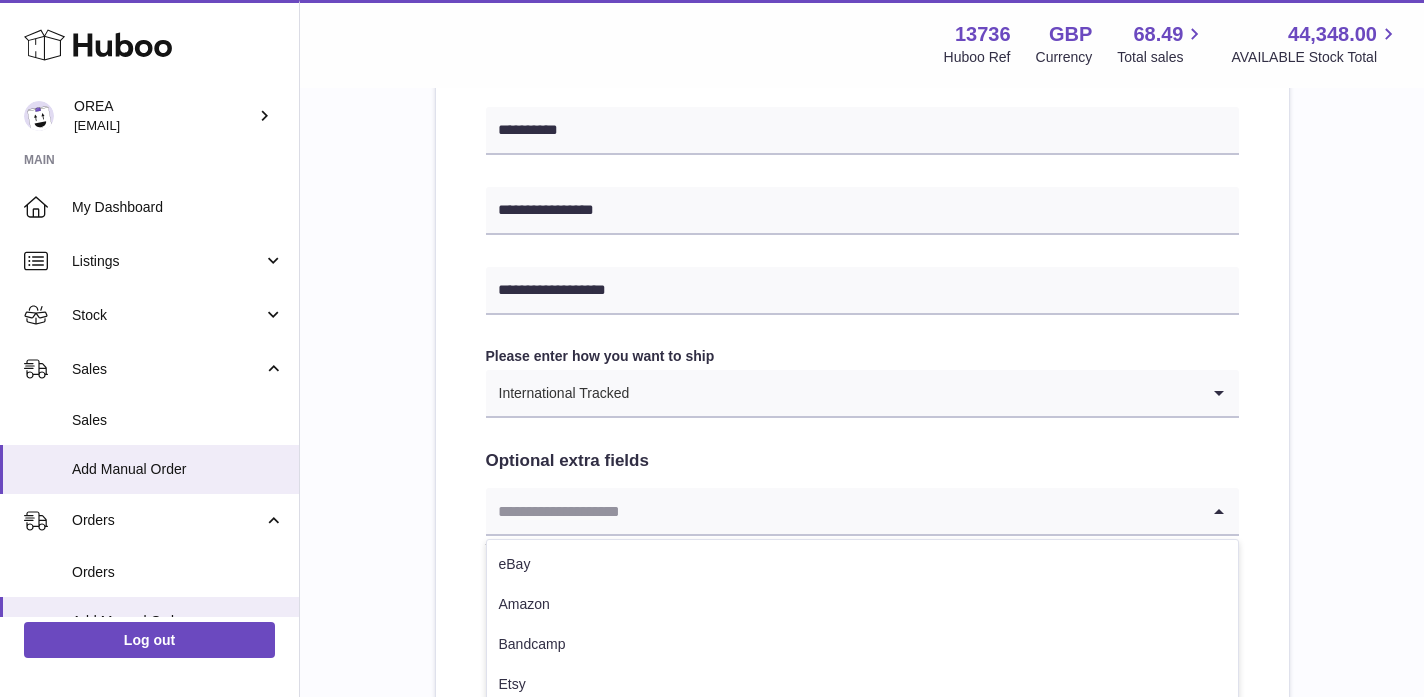 click at bounding box center (842, 511) 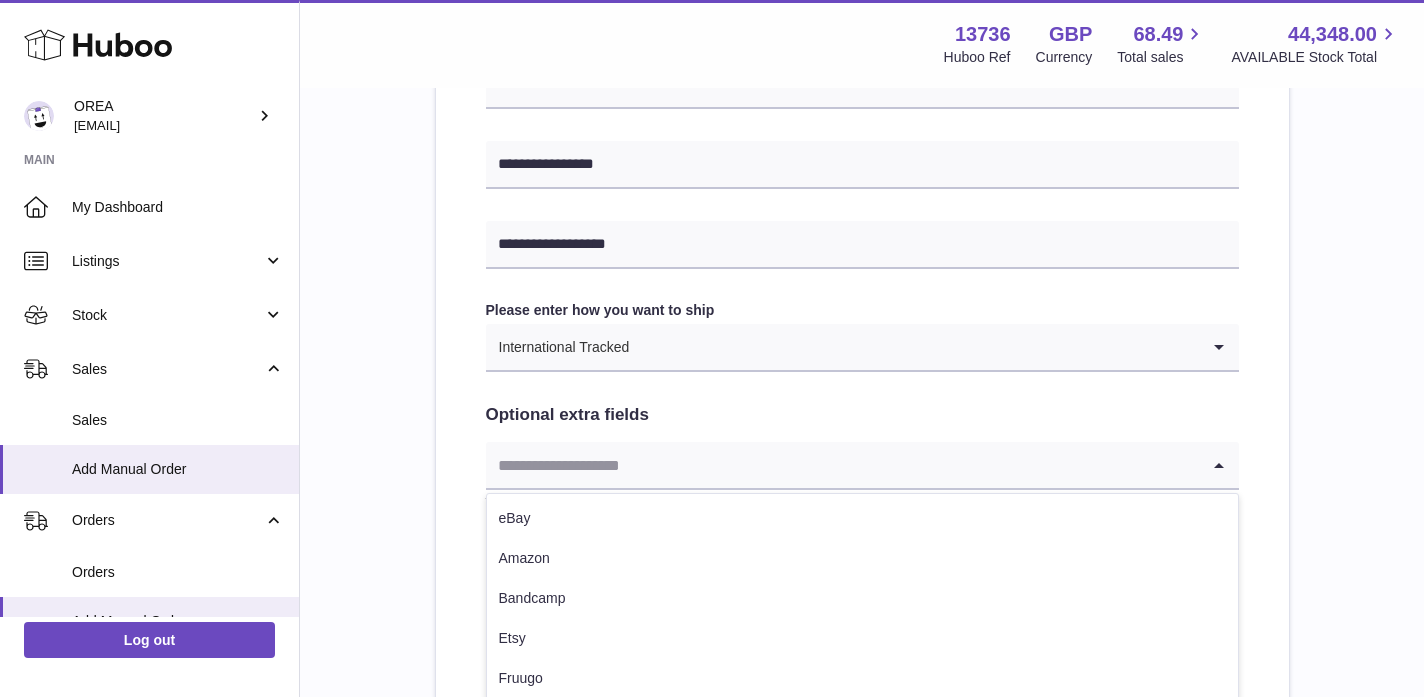 scroll, scrollTop: 896, scrollLeft: 0, axis: vertical 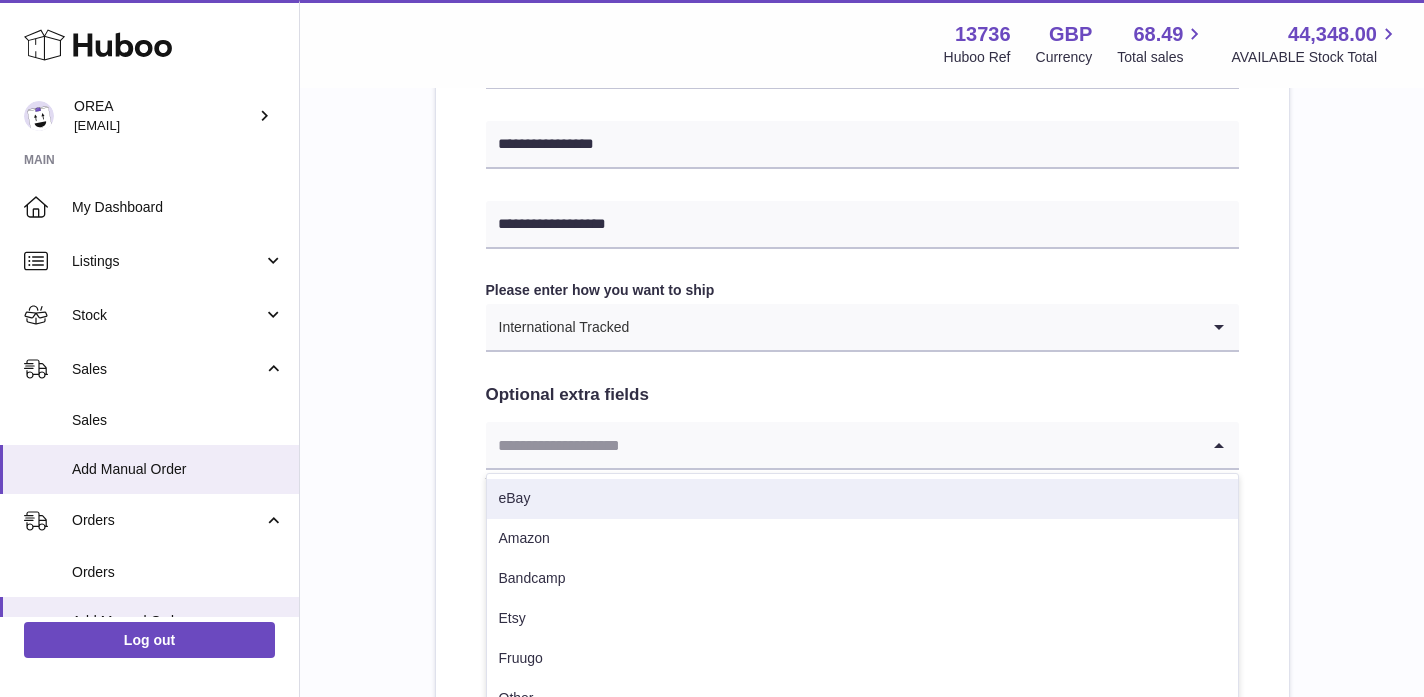click on "**********" at bounding box center [862, 87] 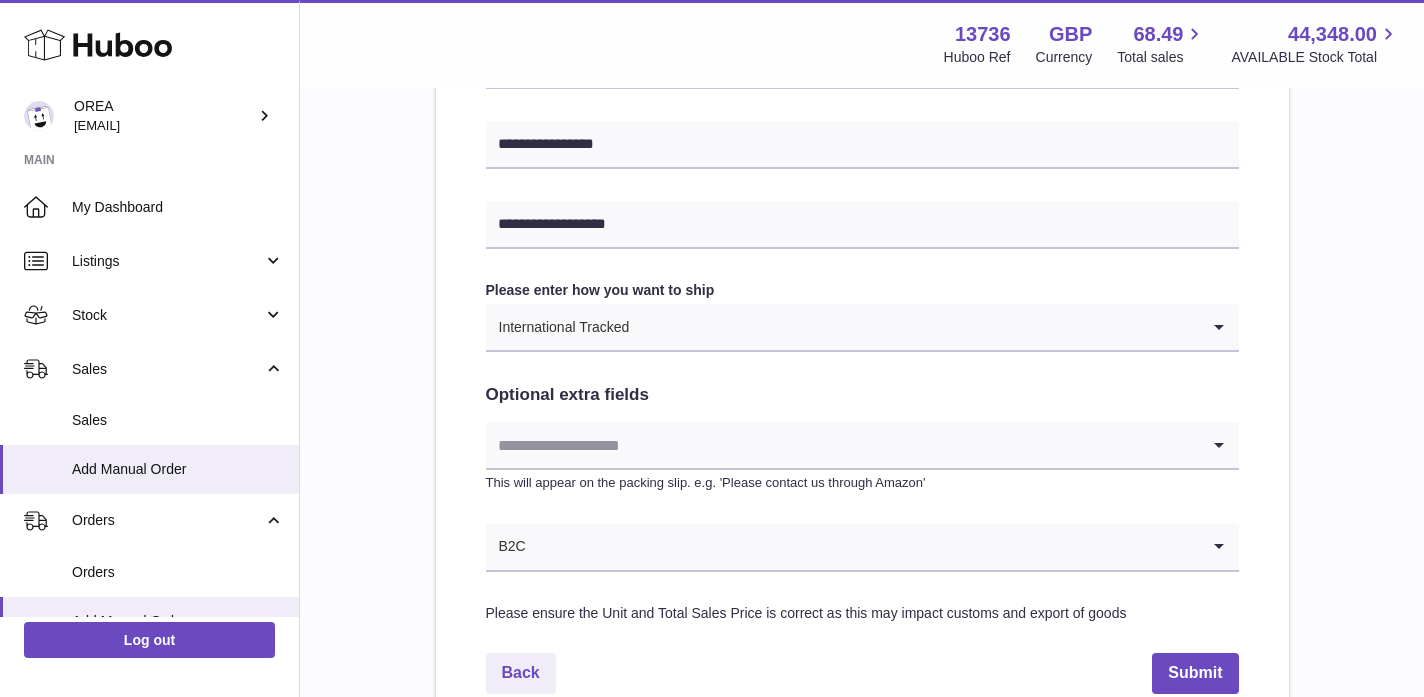 click at bounding box center [842, 445] 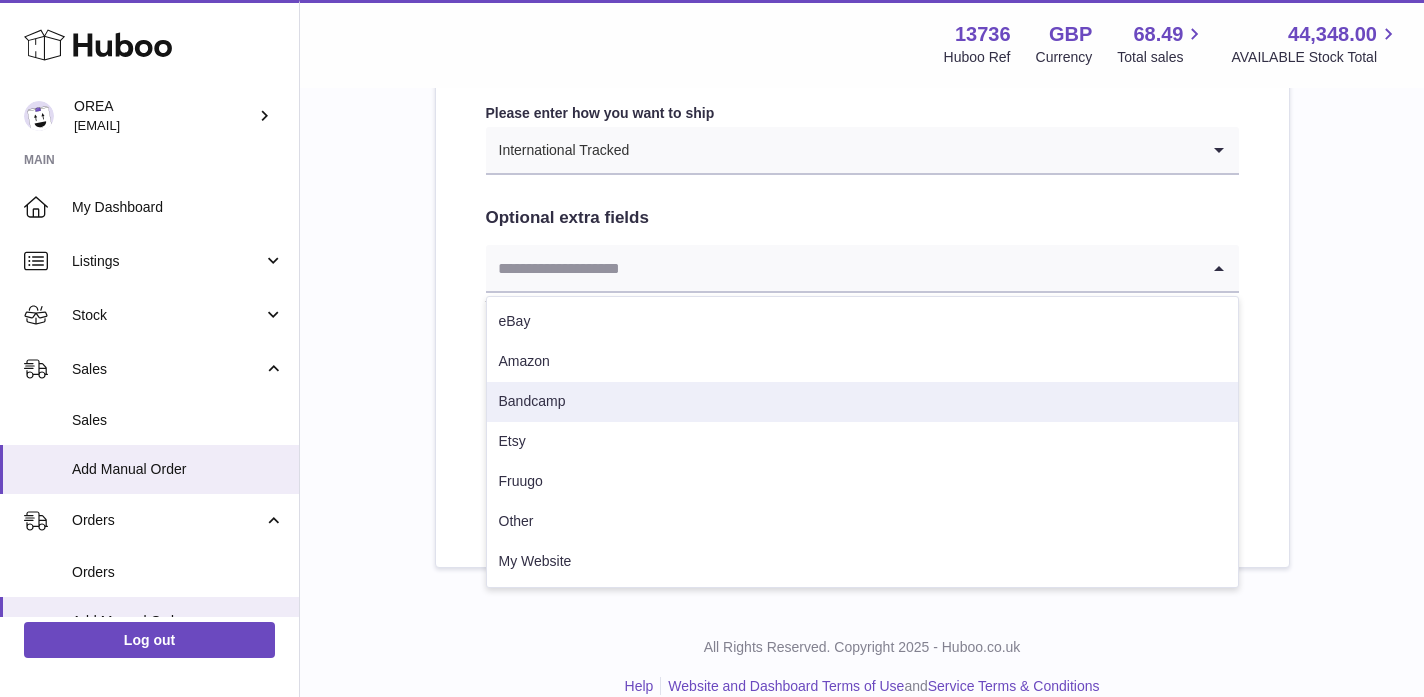 scroll, scrollTop: 1077, scrollLeft: 0, axis: vertical 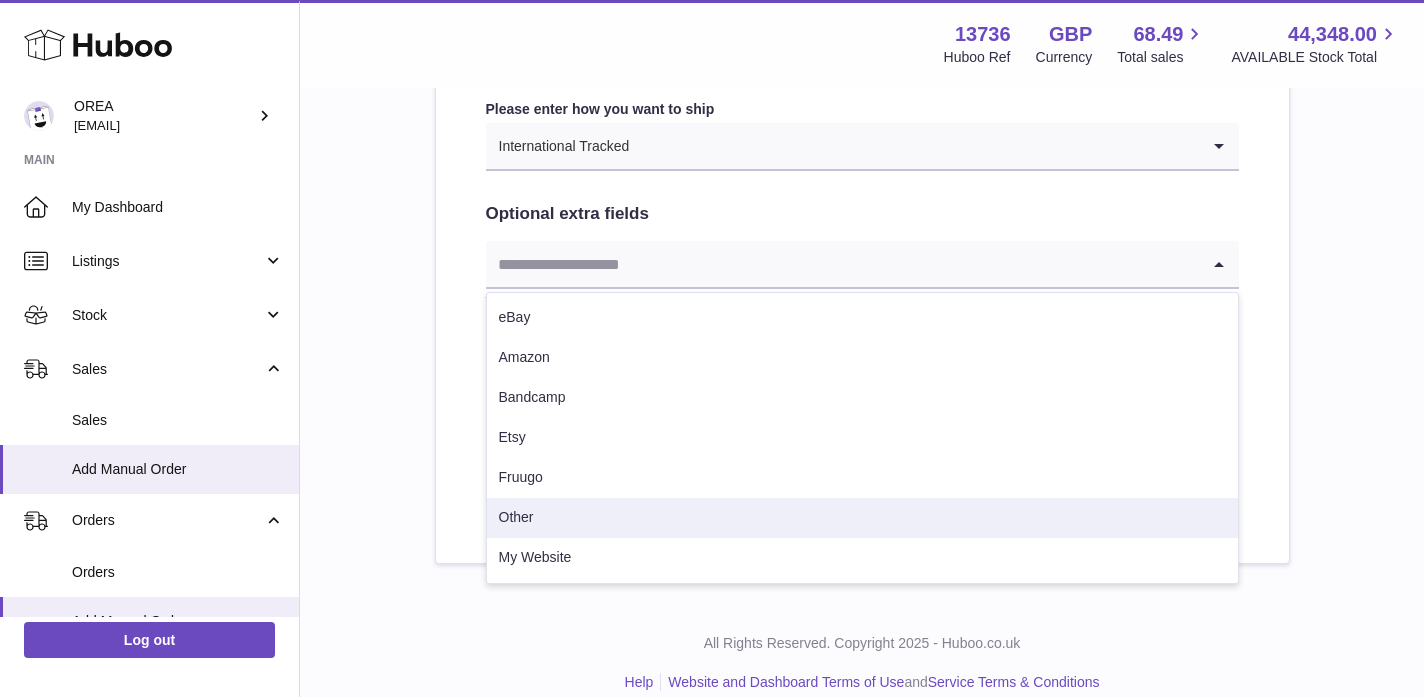 click on "**********" at bounding box center [862, -158] 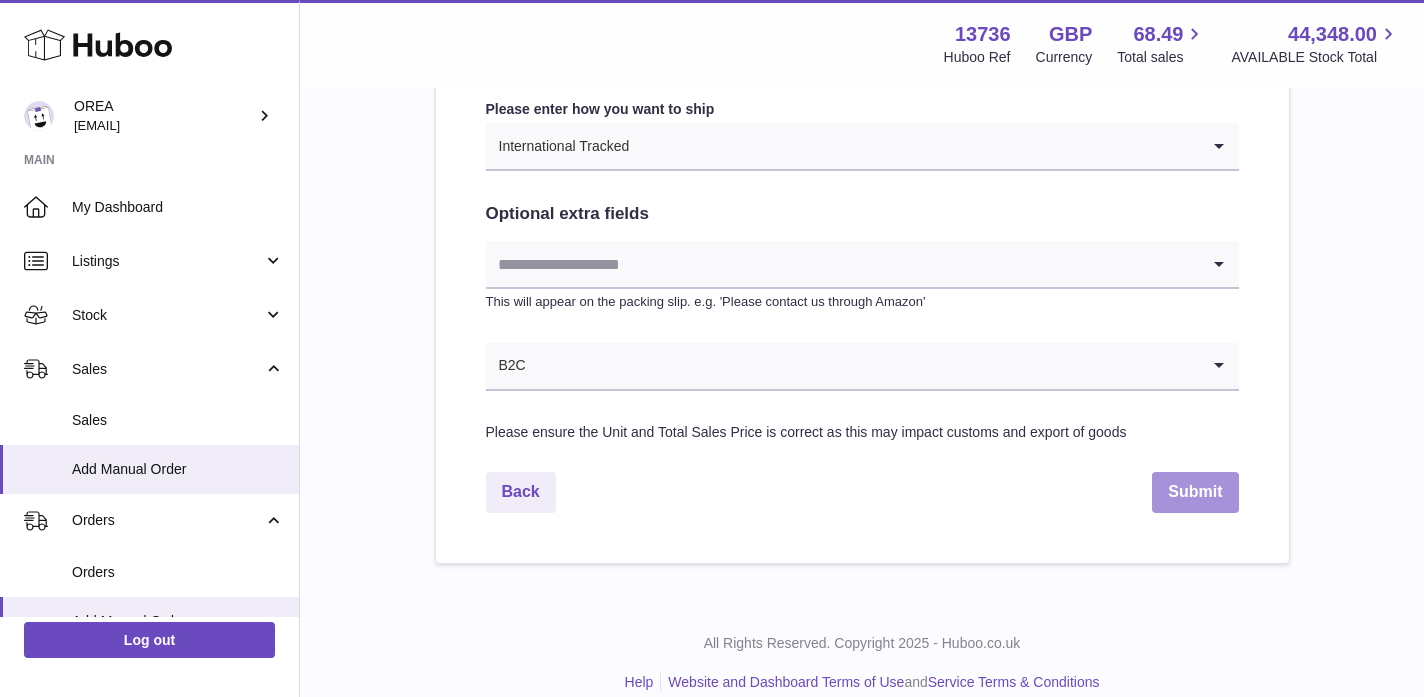click on "Submit" at bounding box center (1195, 492) 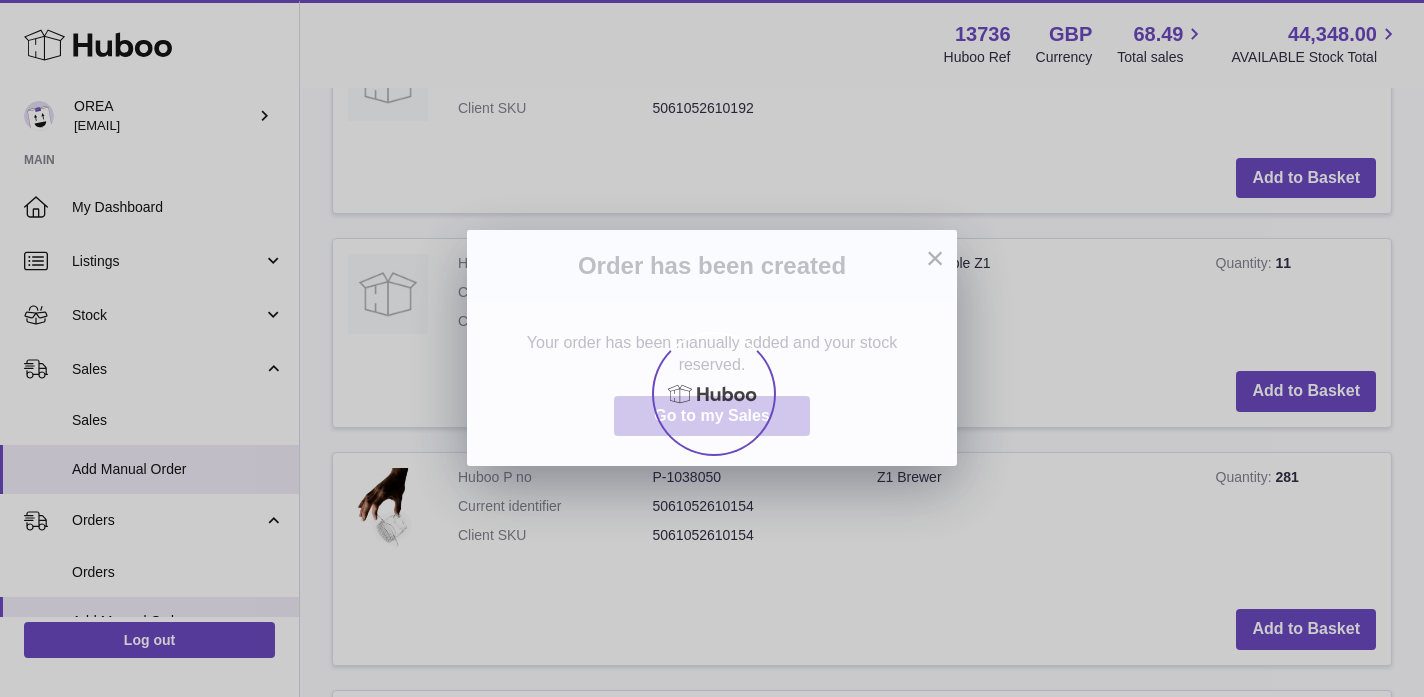 scroll, scrollTop: 0, scrollLeft: 0, axis: both 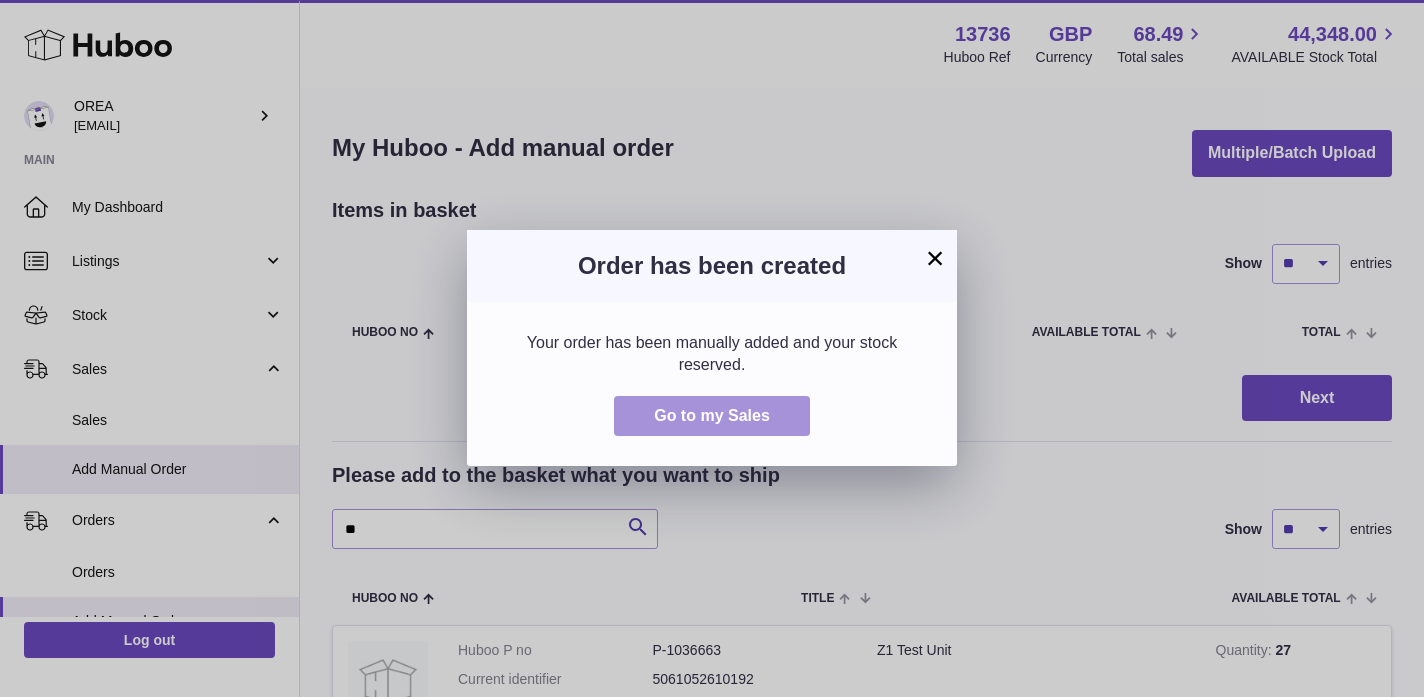 click on "Go to my Sales" at bounding box center (712, 416) 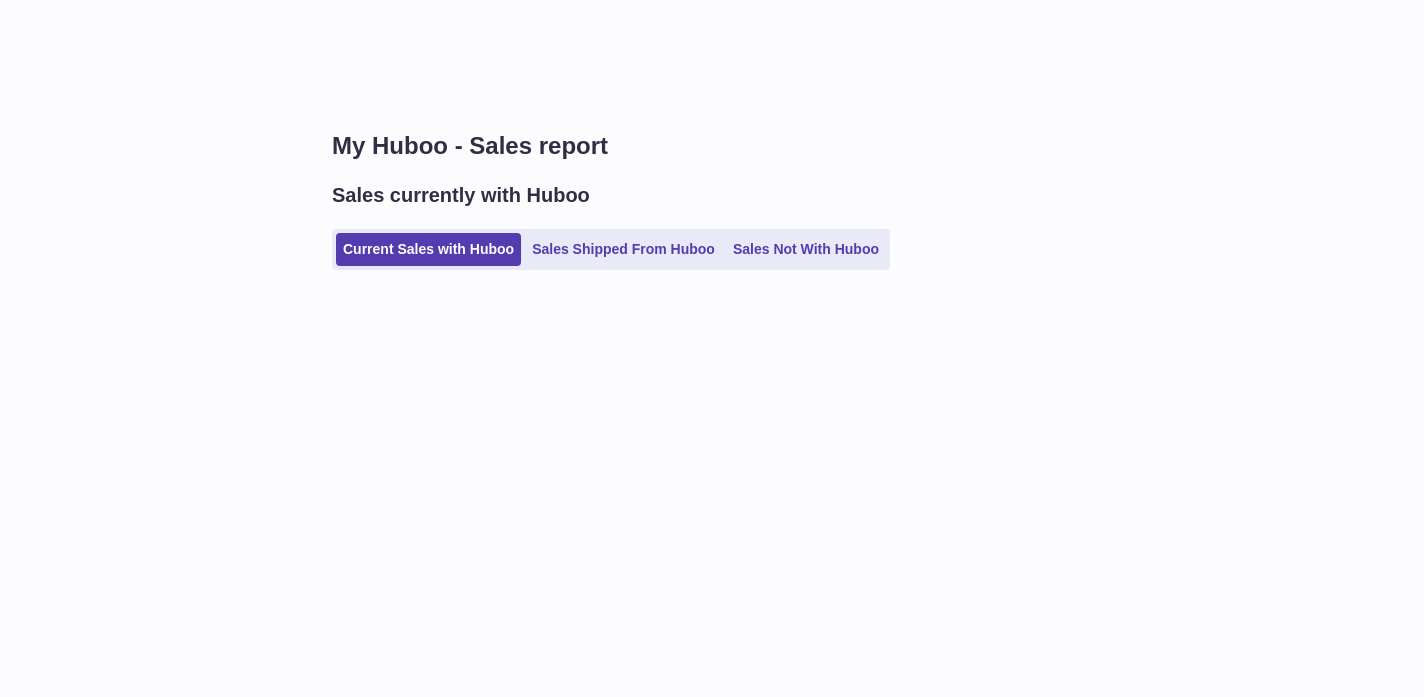 scroll, scrollTop: 0, scrollLeft: 0, axis: both 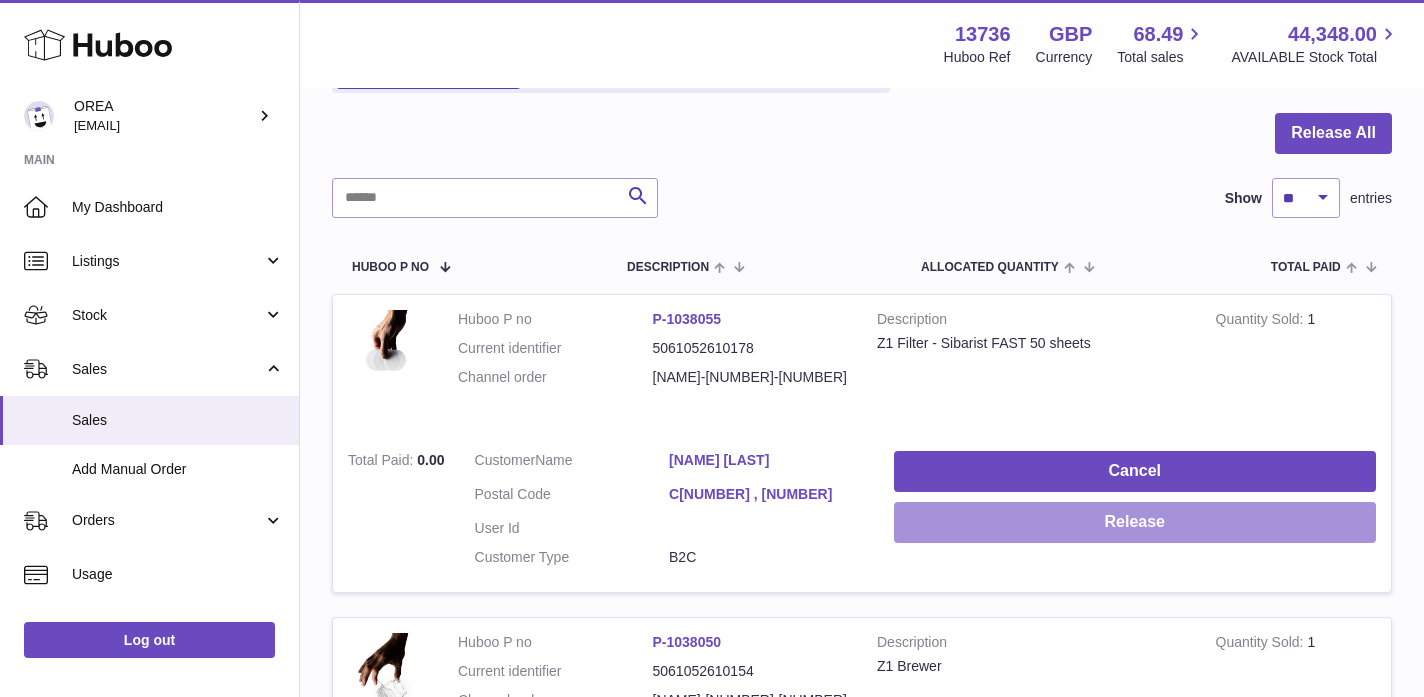 click on "Release" at bounding box center [1135, 522] 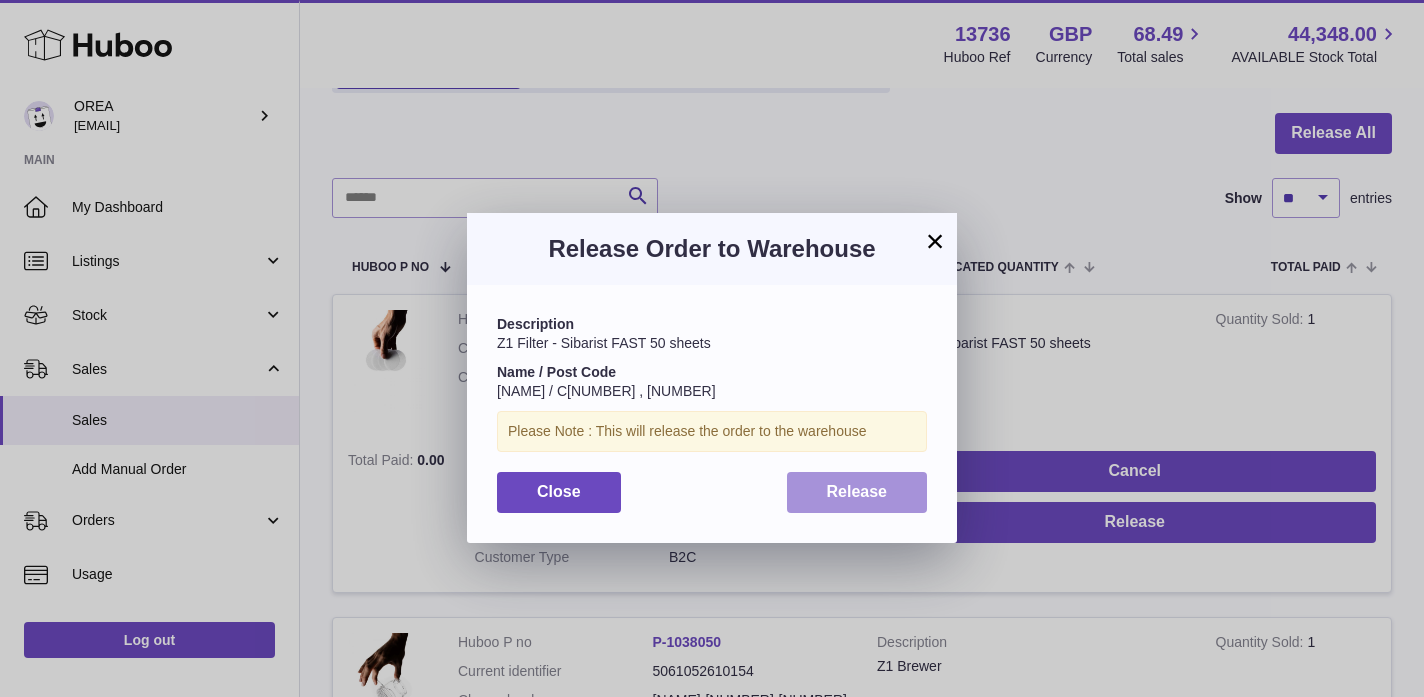 click on "Release" at bounding box center (857, 492) 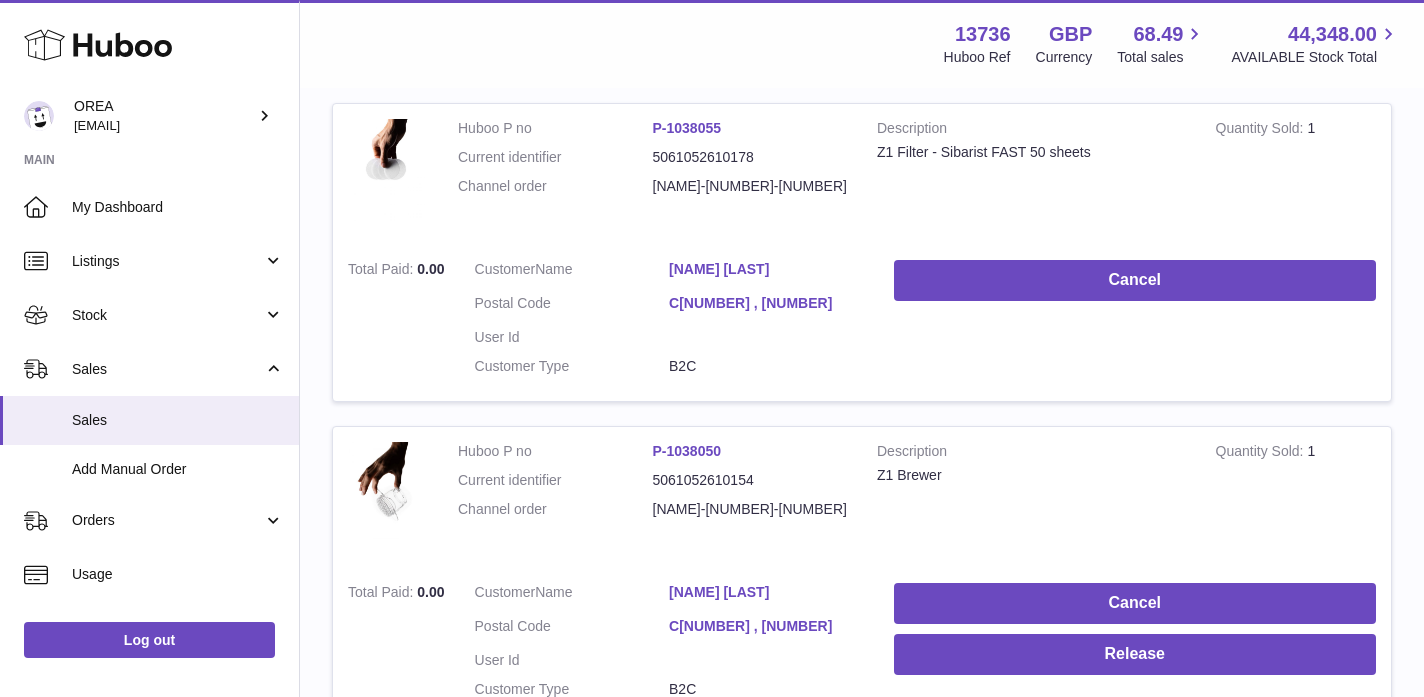 scroll, scrollTop: 371, scrollLeft: 0, axis: vertical 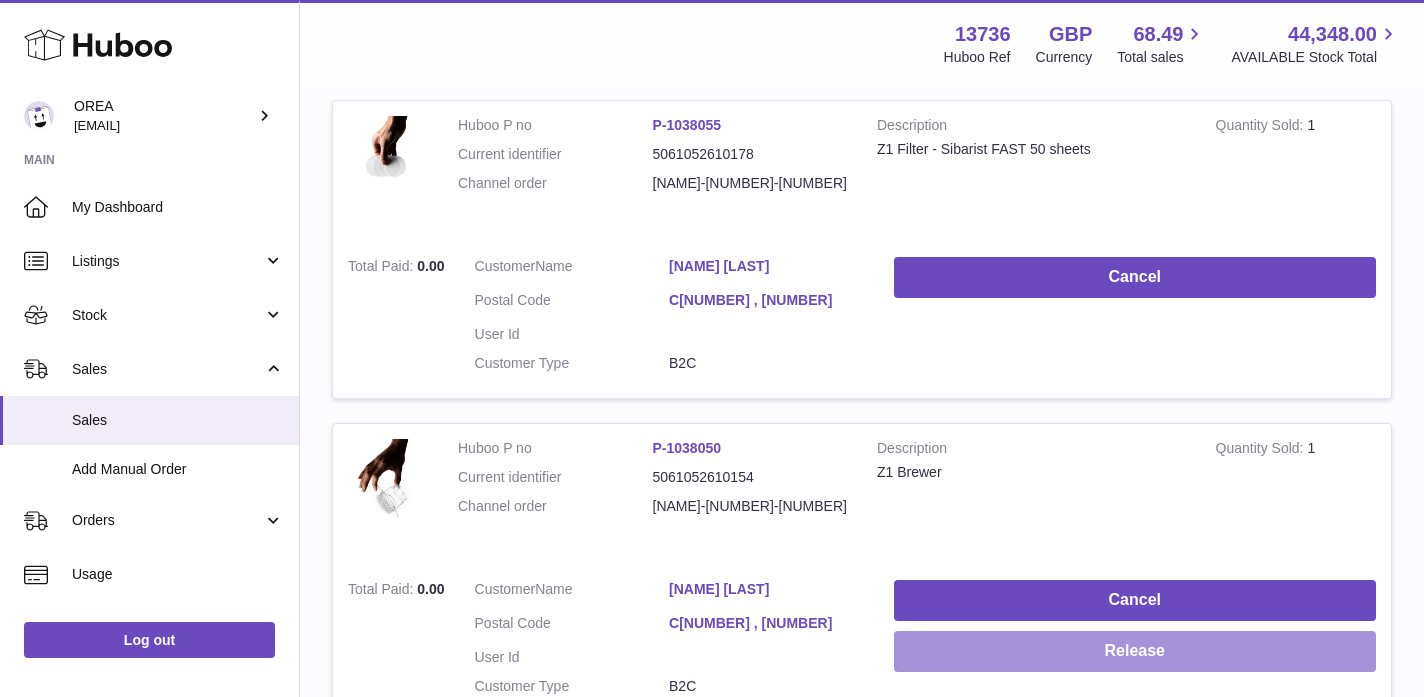 click on "Release" at bounding box center [1135, 651] 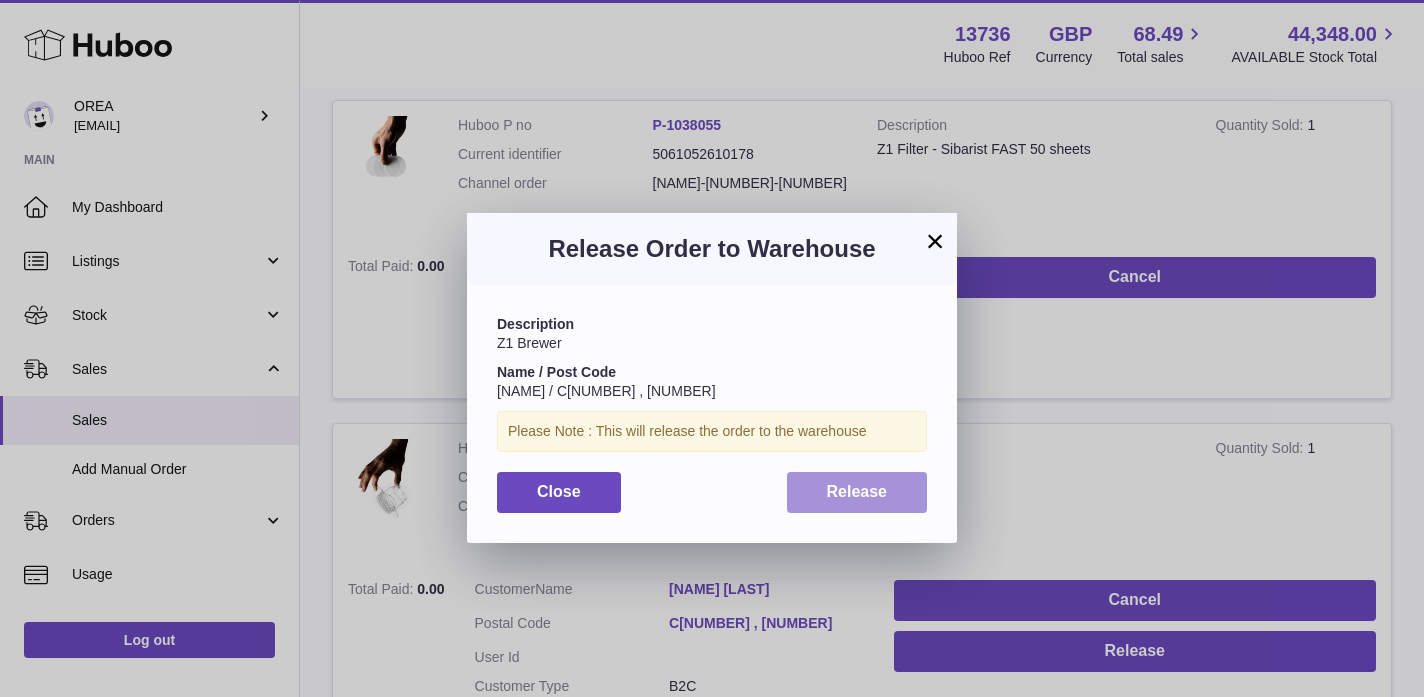 click on "Release" at bounding box center [857, 492] 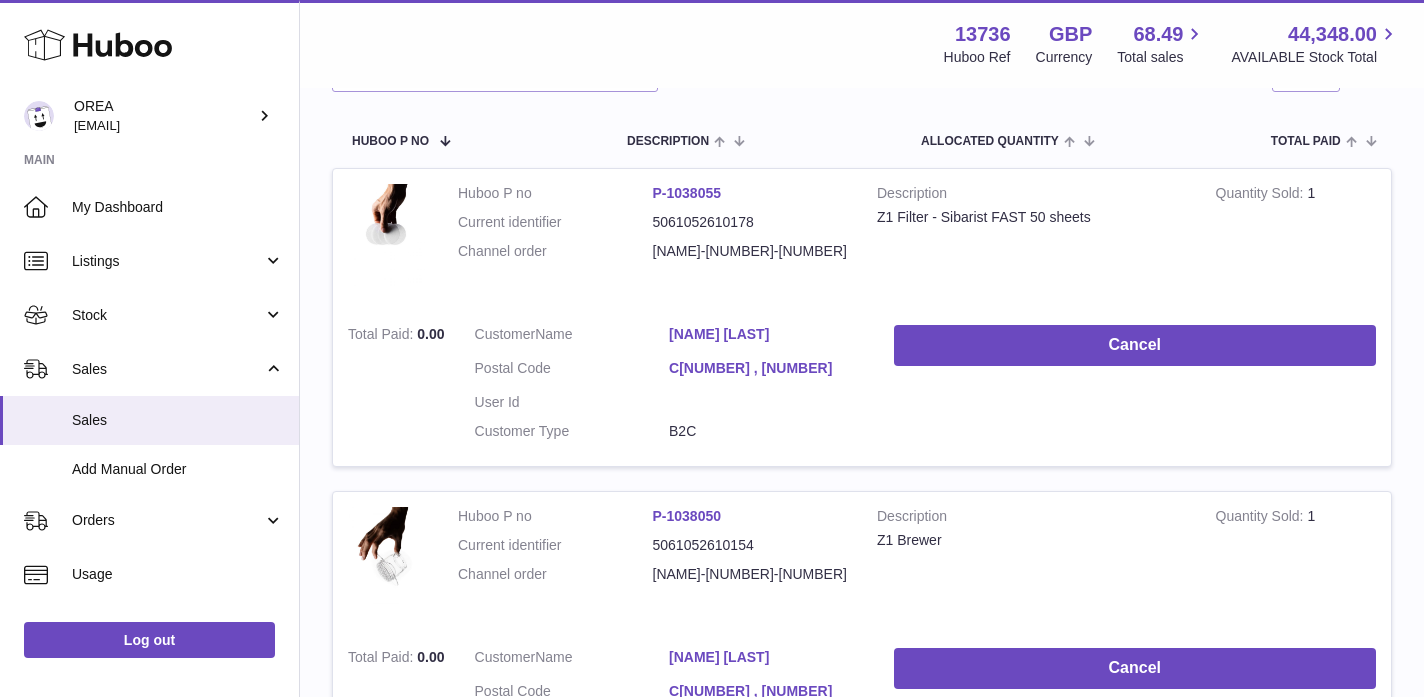 scroll, scrollTop: 0, scrollLeft: 0, axis: both 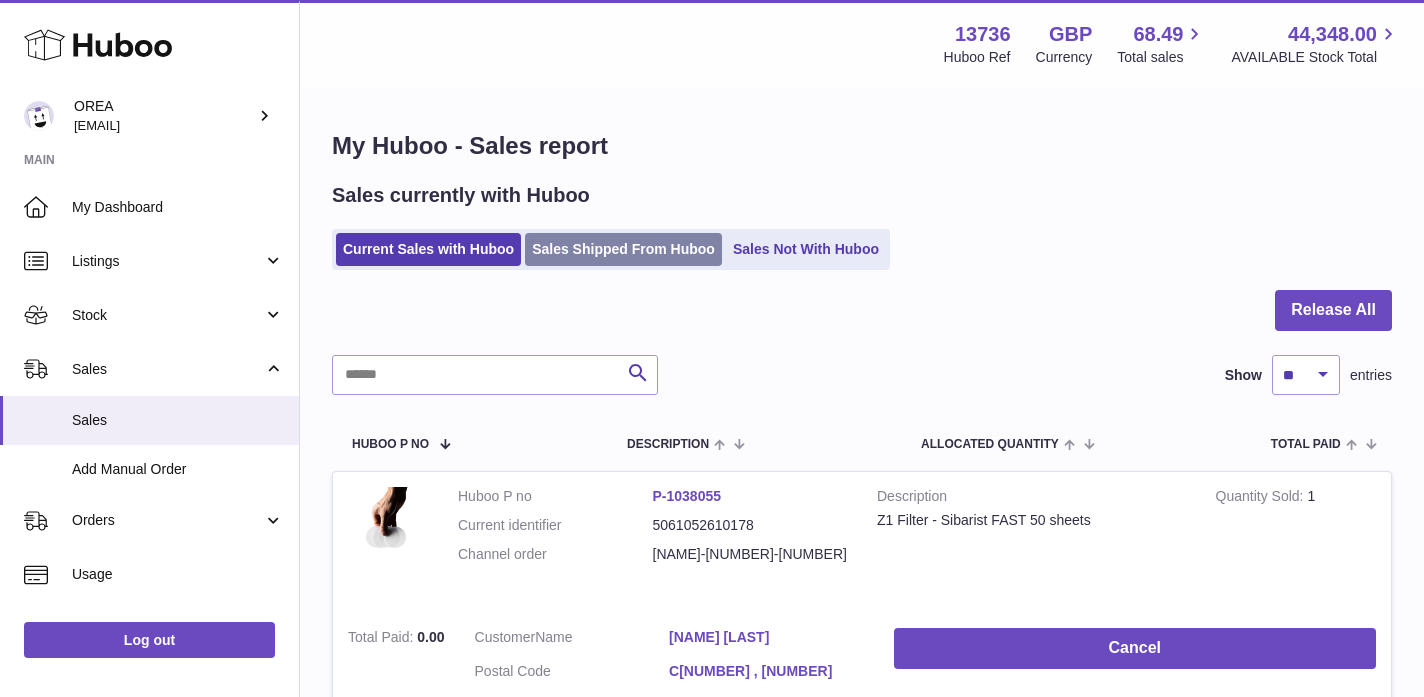 click on "Sales Shipped From Huboo" at bounding box center [623, 249] 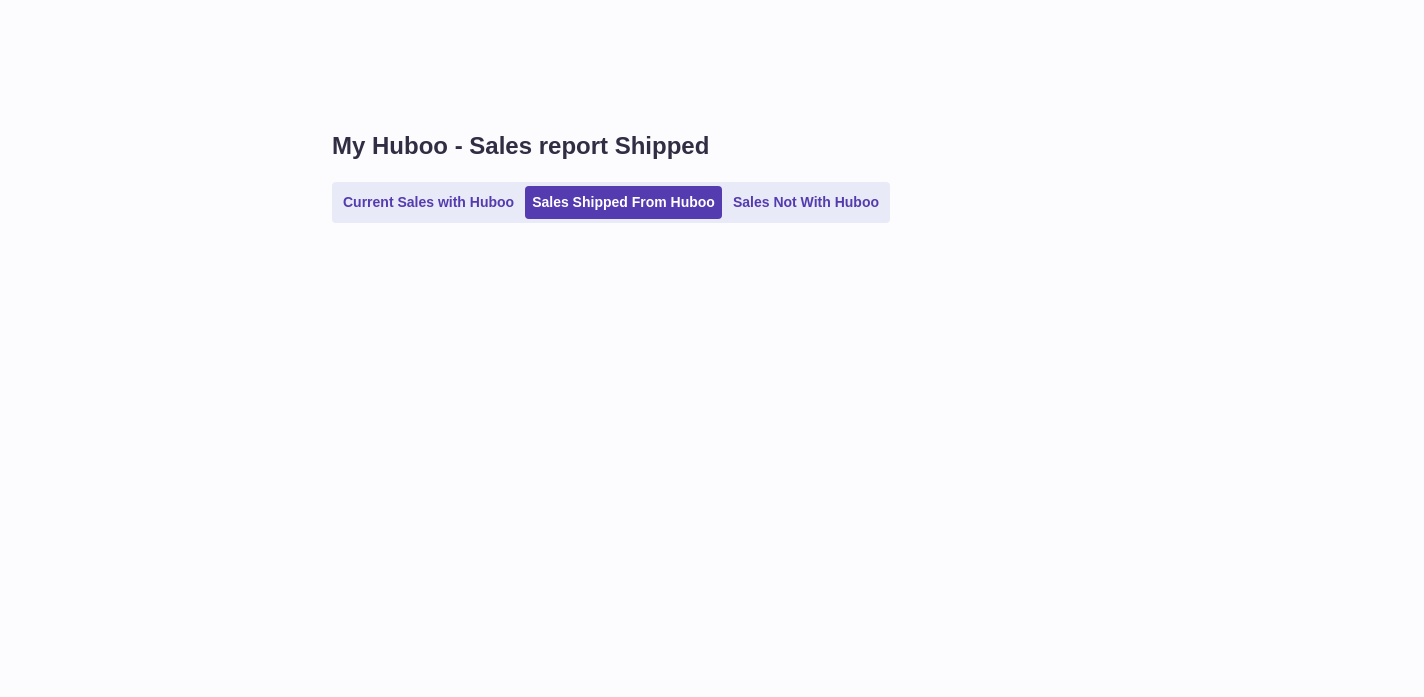 scroll, scrollTop: 0, scrollLeft: 0, axis: both 